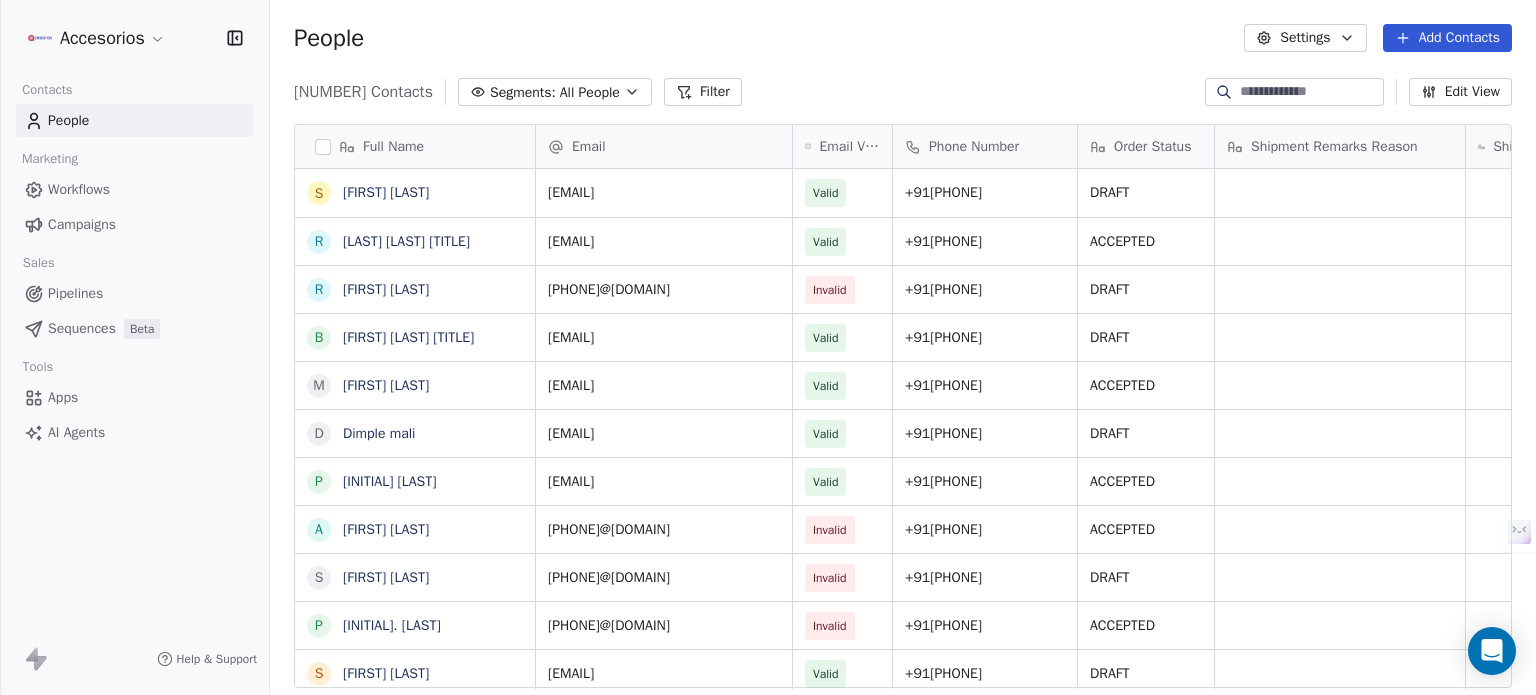 scroll, scrollTop: 0, scrollLeft: 0, axis: both 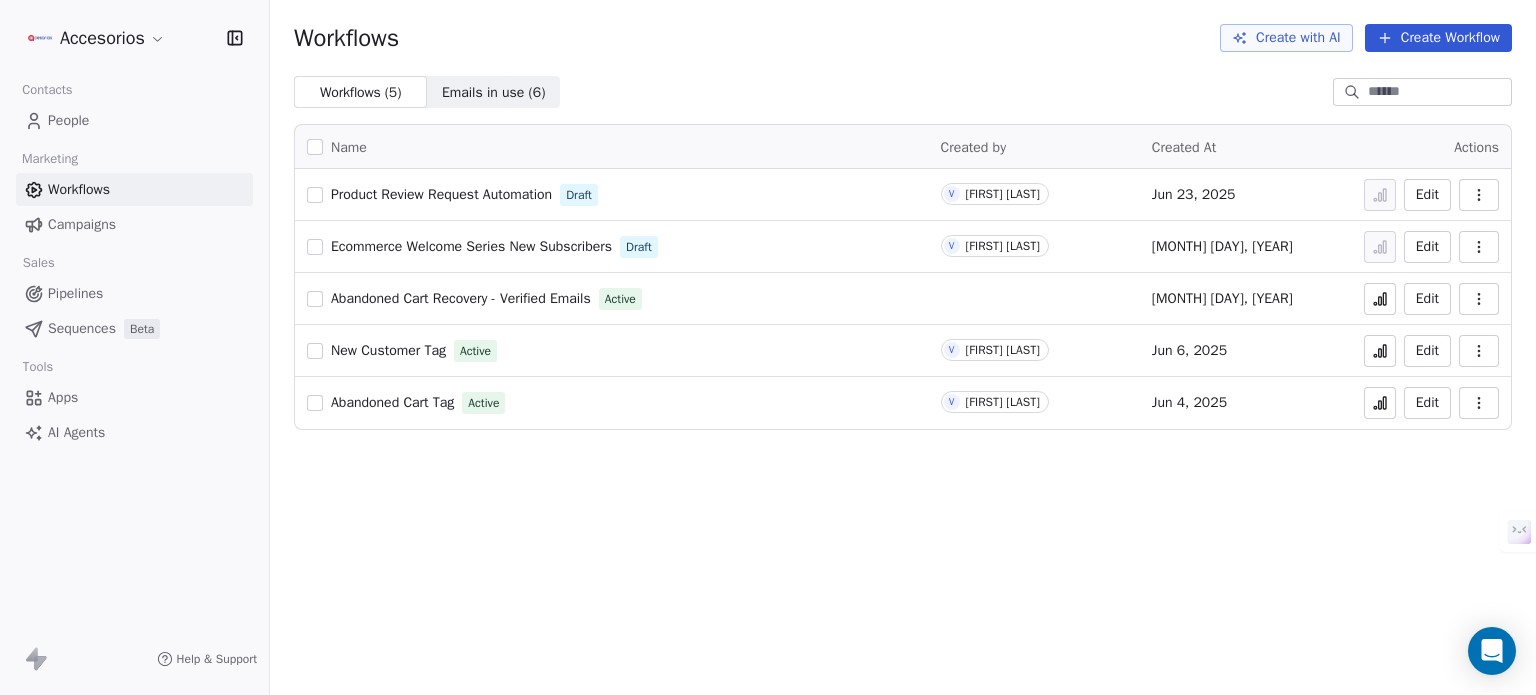 click 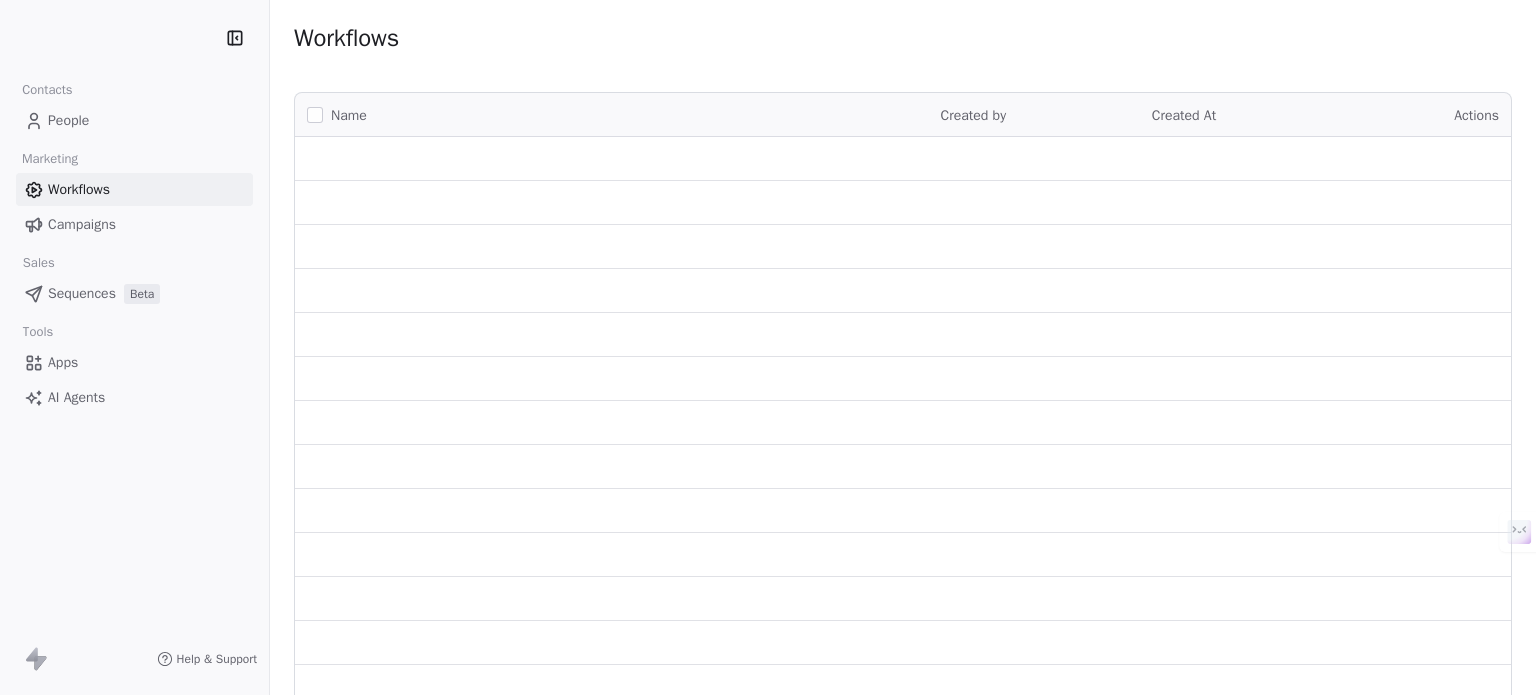 scroll, scrollTop: 0, scrollLeft: 0, axis: both 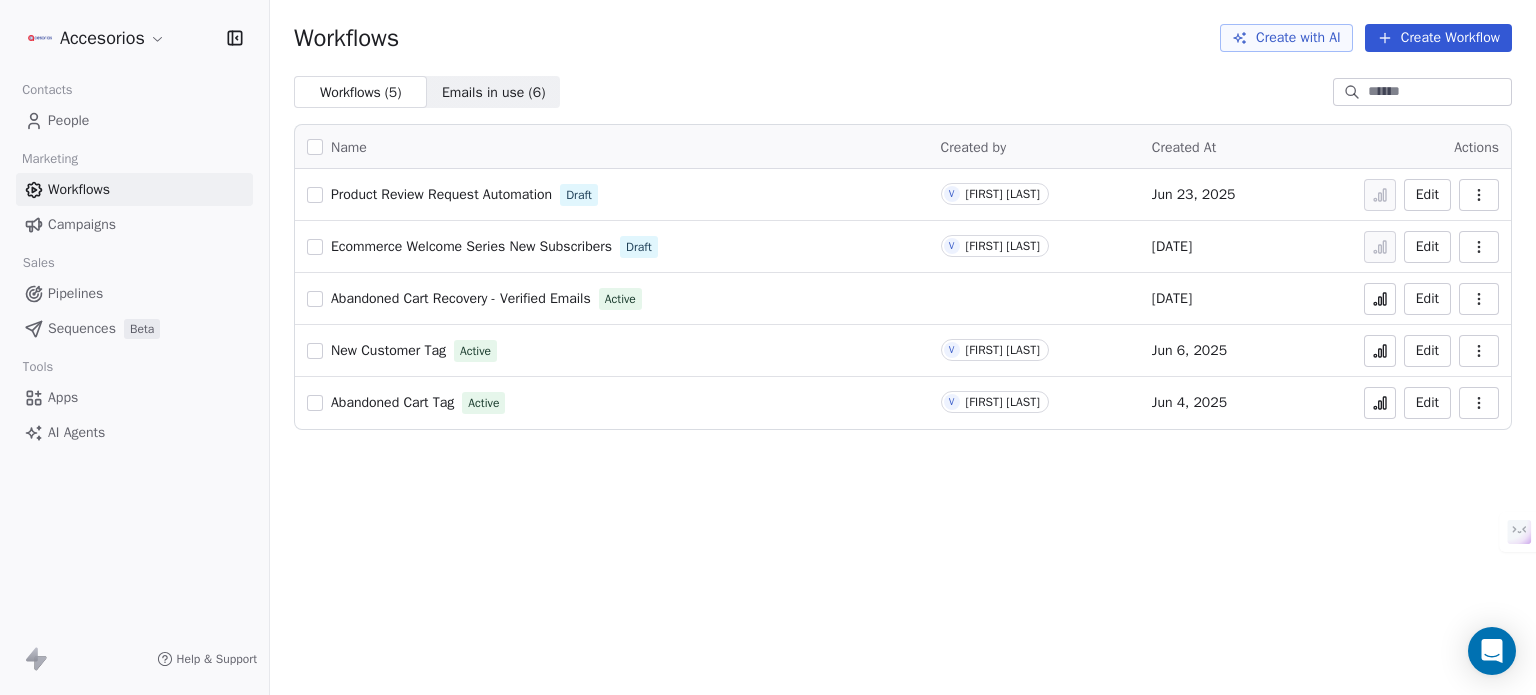 click 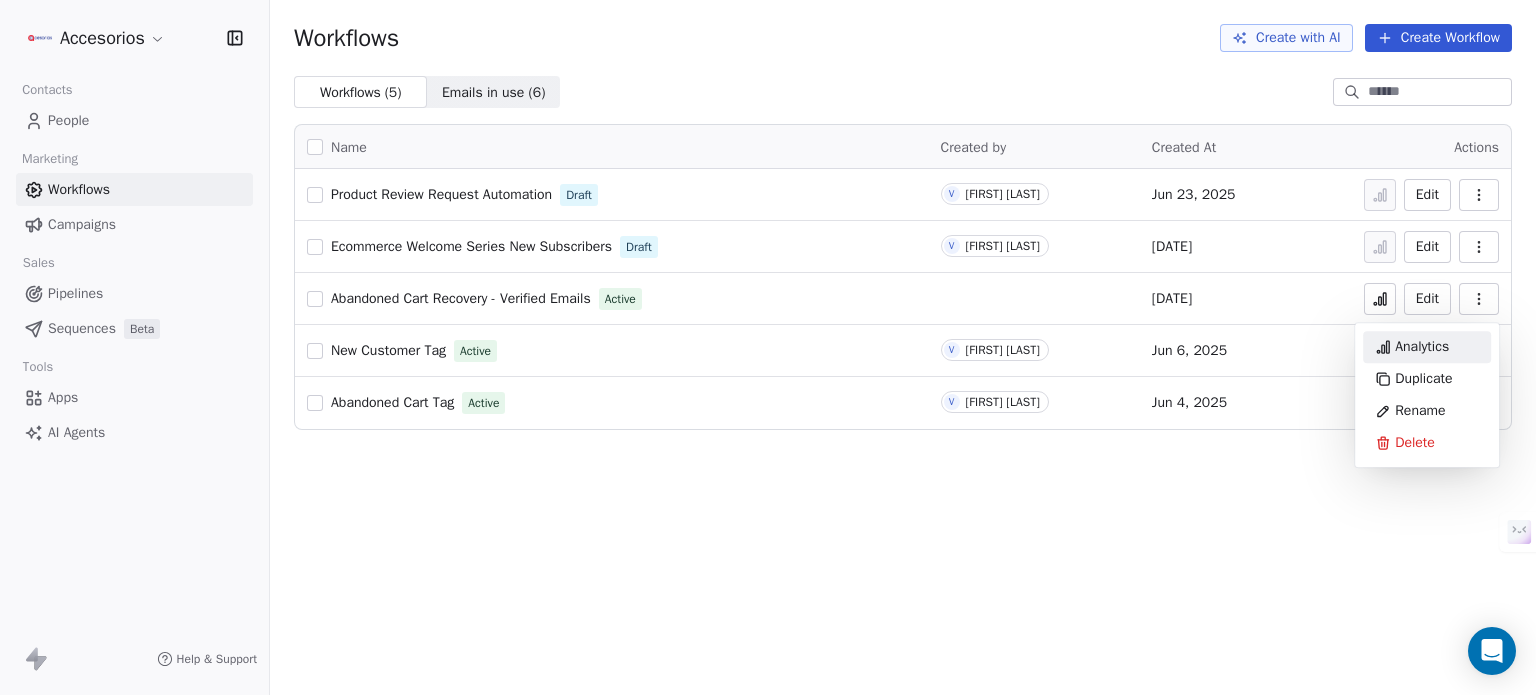 click on "Analytics" at bounding box center [1422, 347] 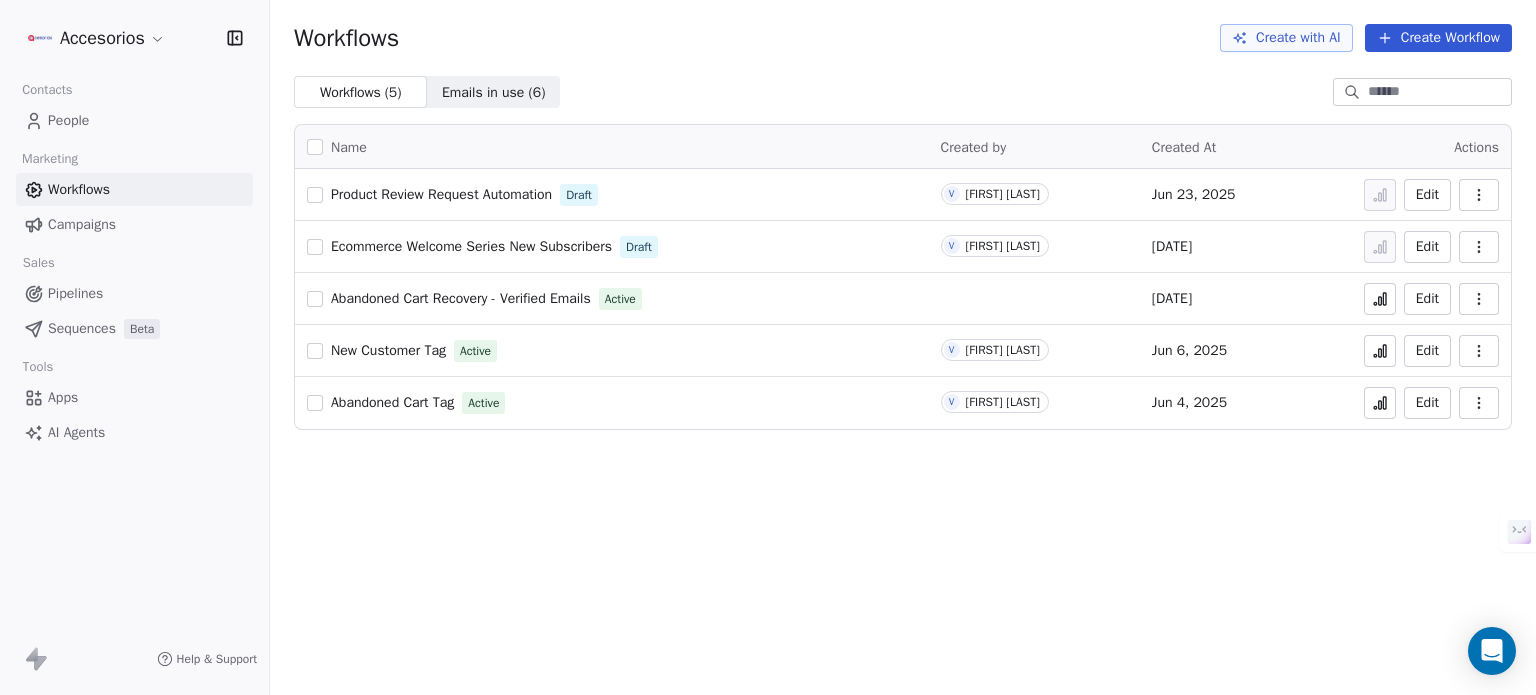type 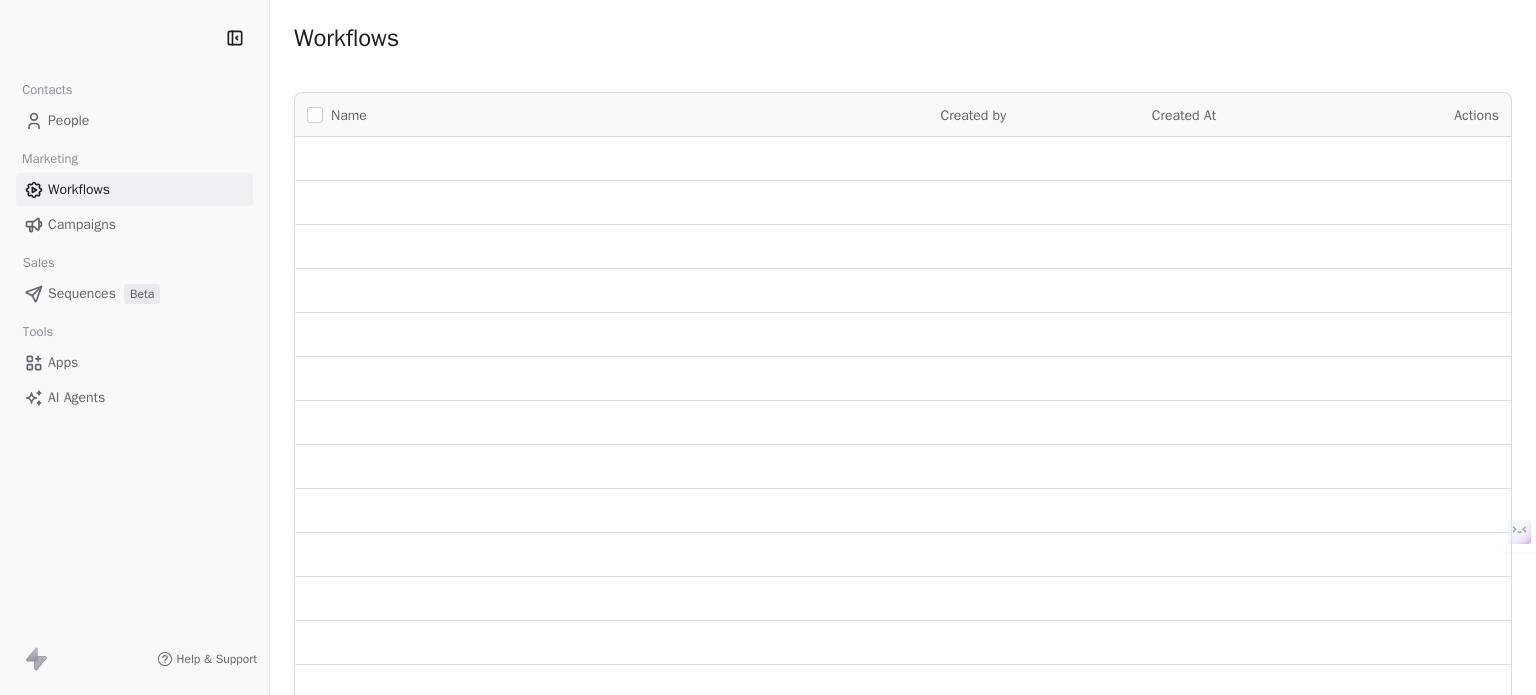 scroll, scrollTop: 0, scrollLeft: 0, axis: both 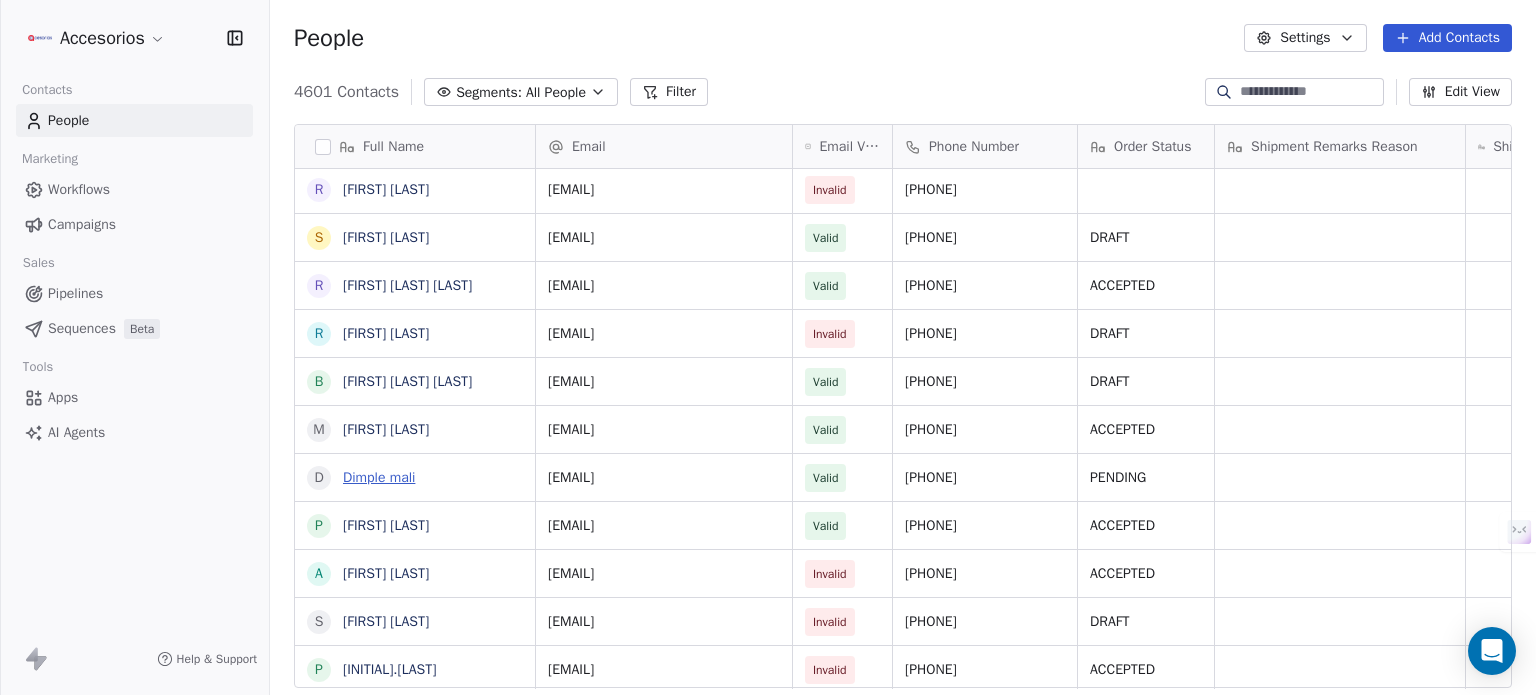 click on "Dimple mali" at bounding box center (379, 477) 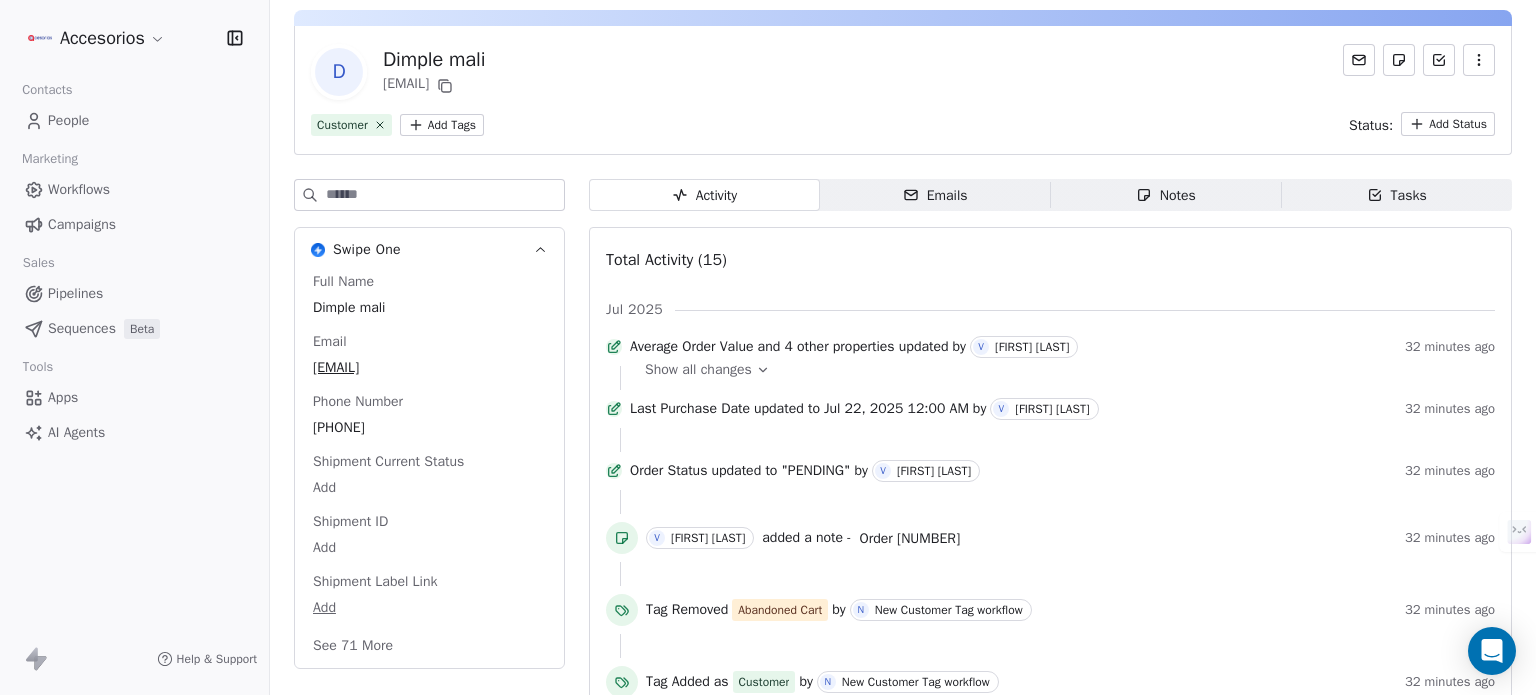 scroll, scrollTop: 0, scrollLeft: 0, axis: both 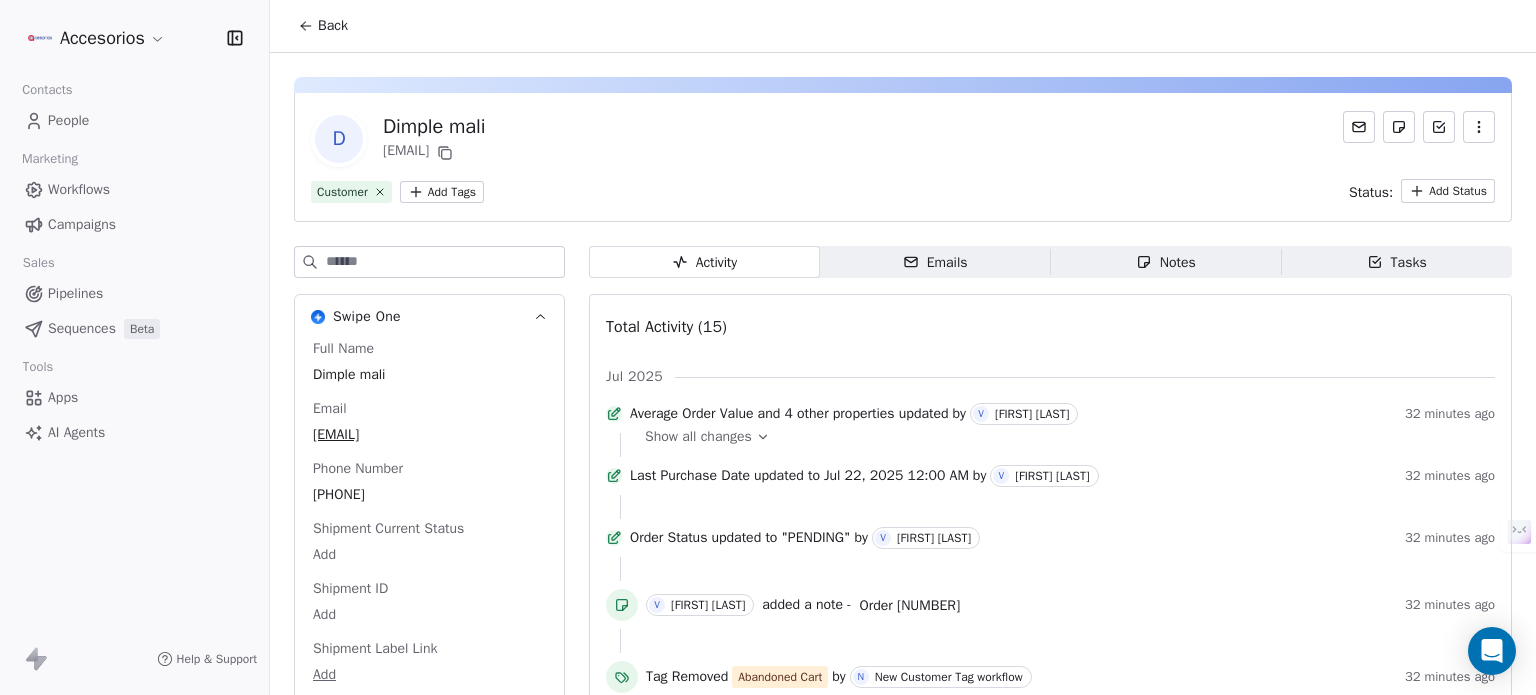 click 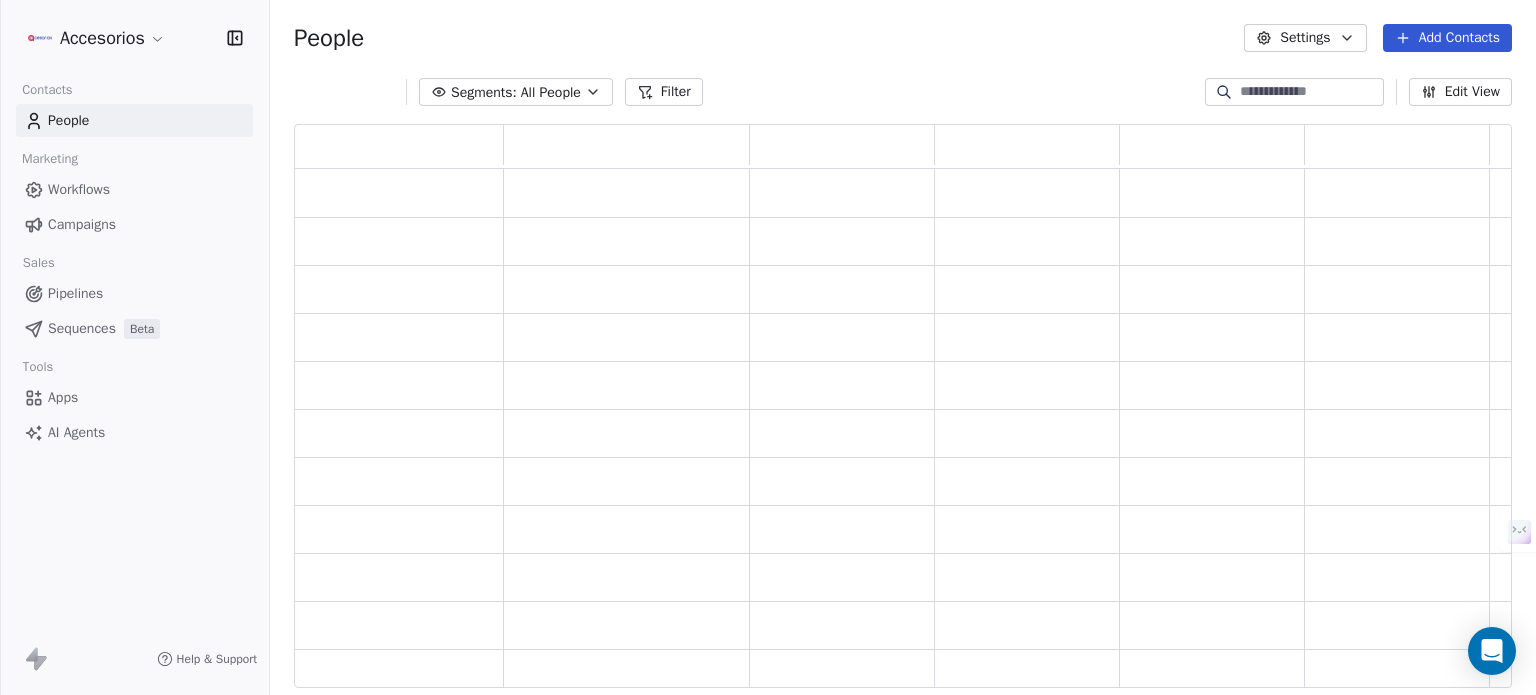 scroll, scrollTop: 16, scrollLeft: 16, axis: both 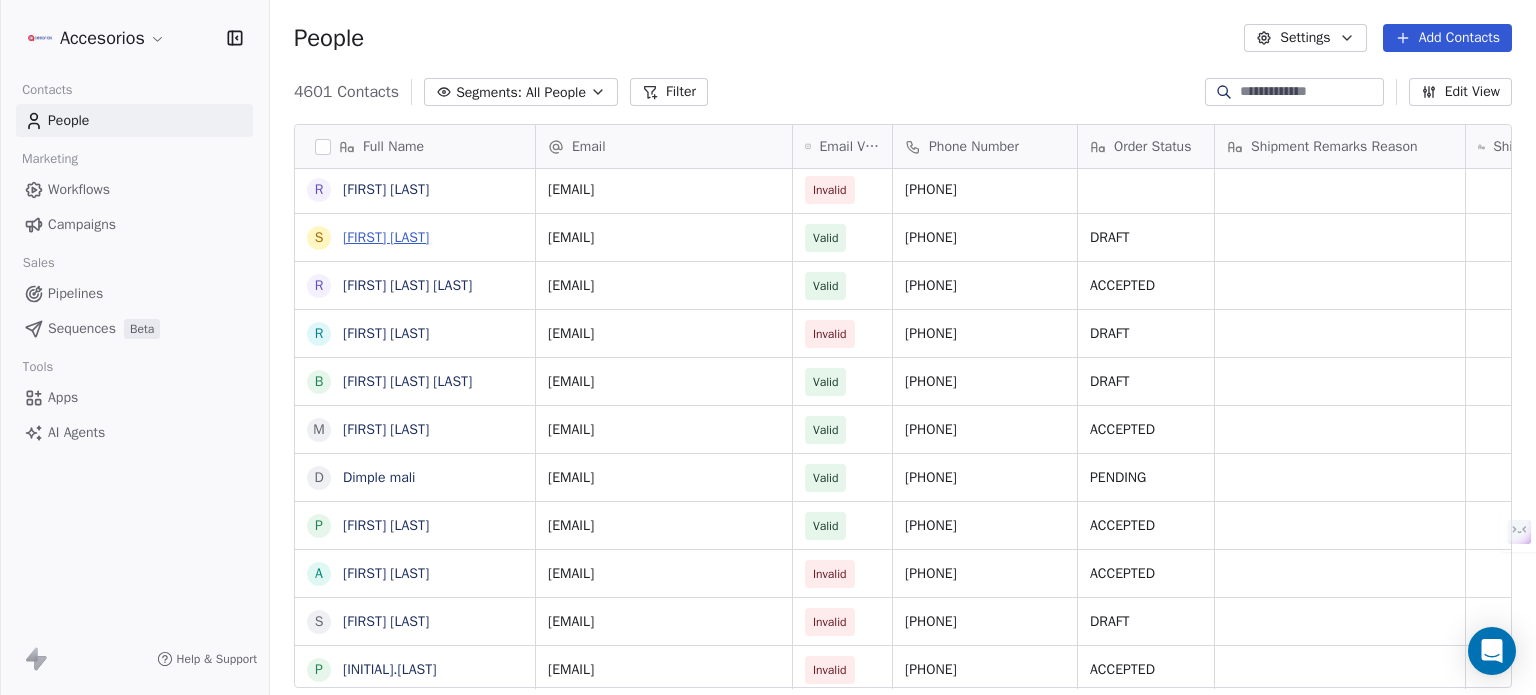 click on "Santanu Samal" at bounding box center (386, 237) 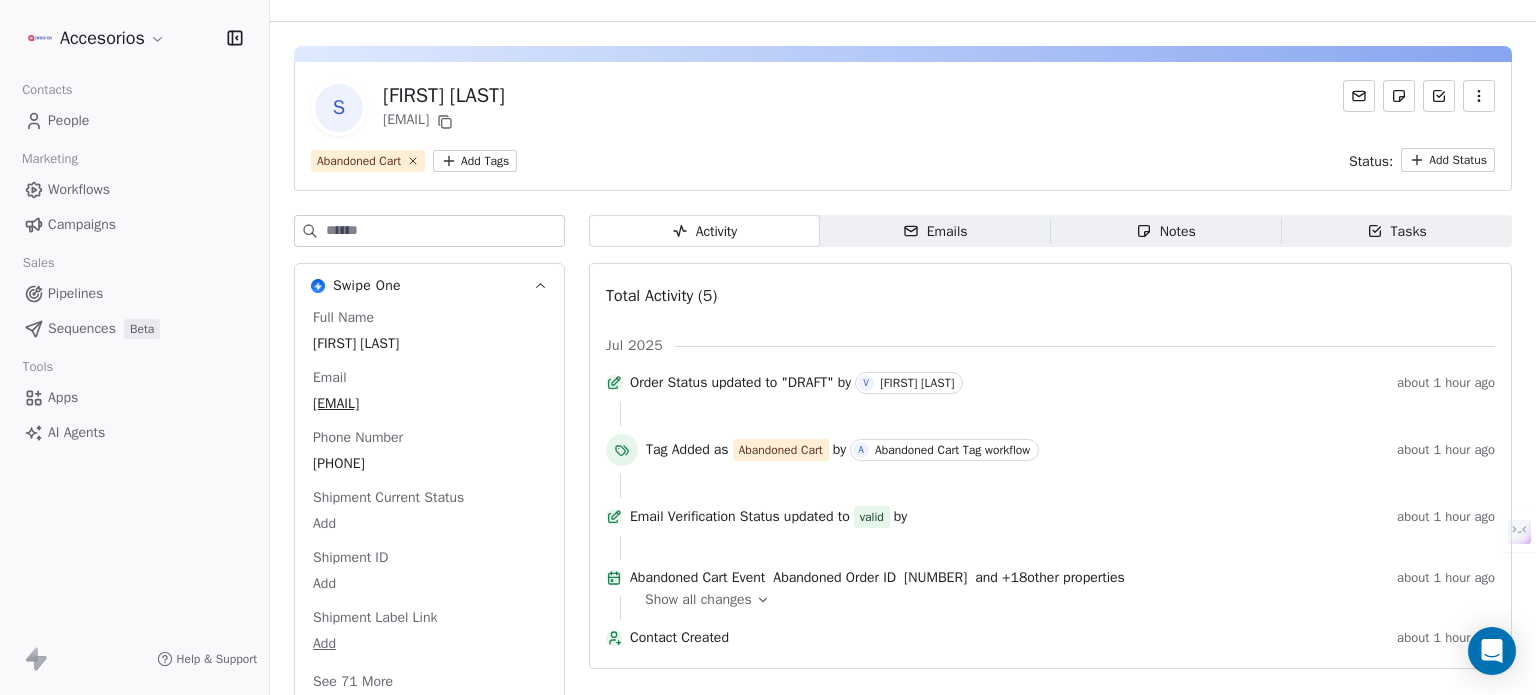 scroll, scrollTop: 60, scrollLeft: 0, axis: vertical 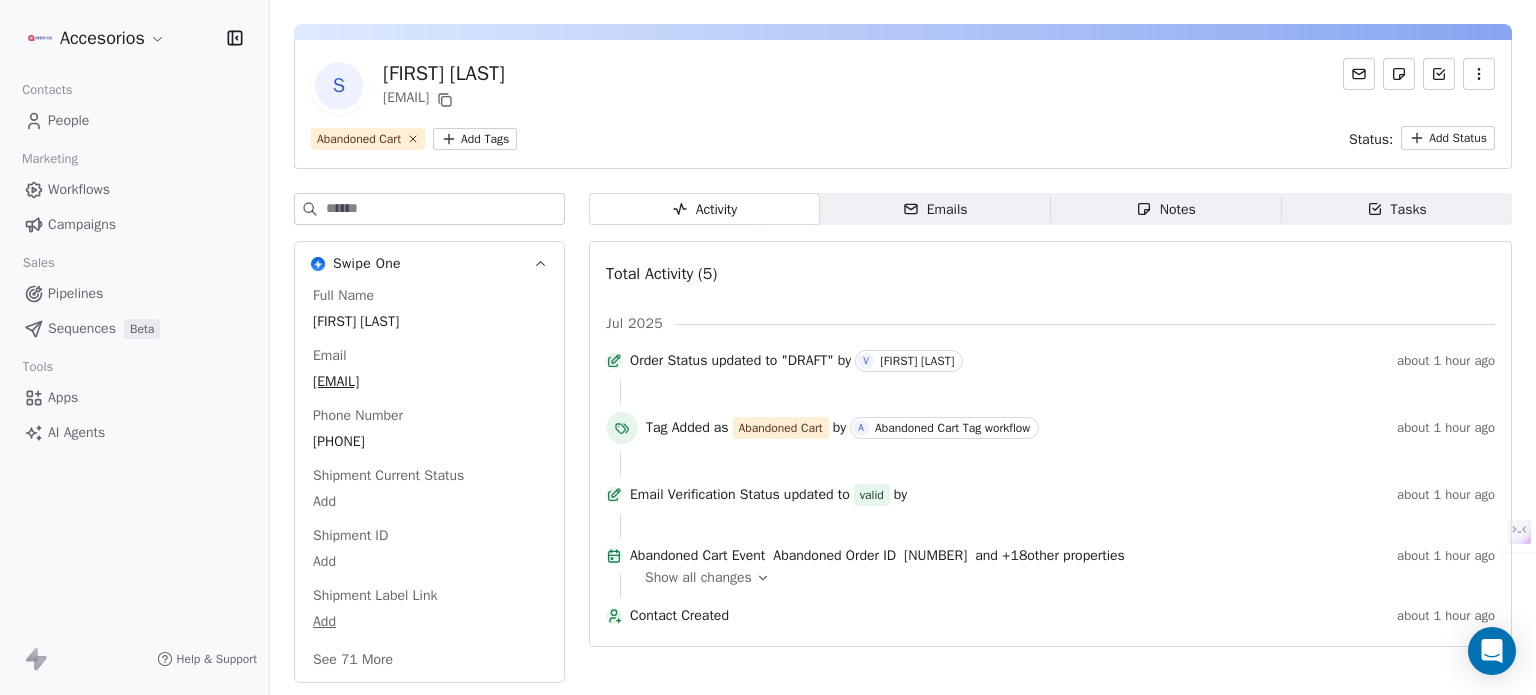 click on "See   71   More" at bounding box center [353, 660] 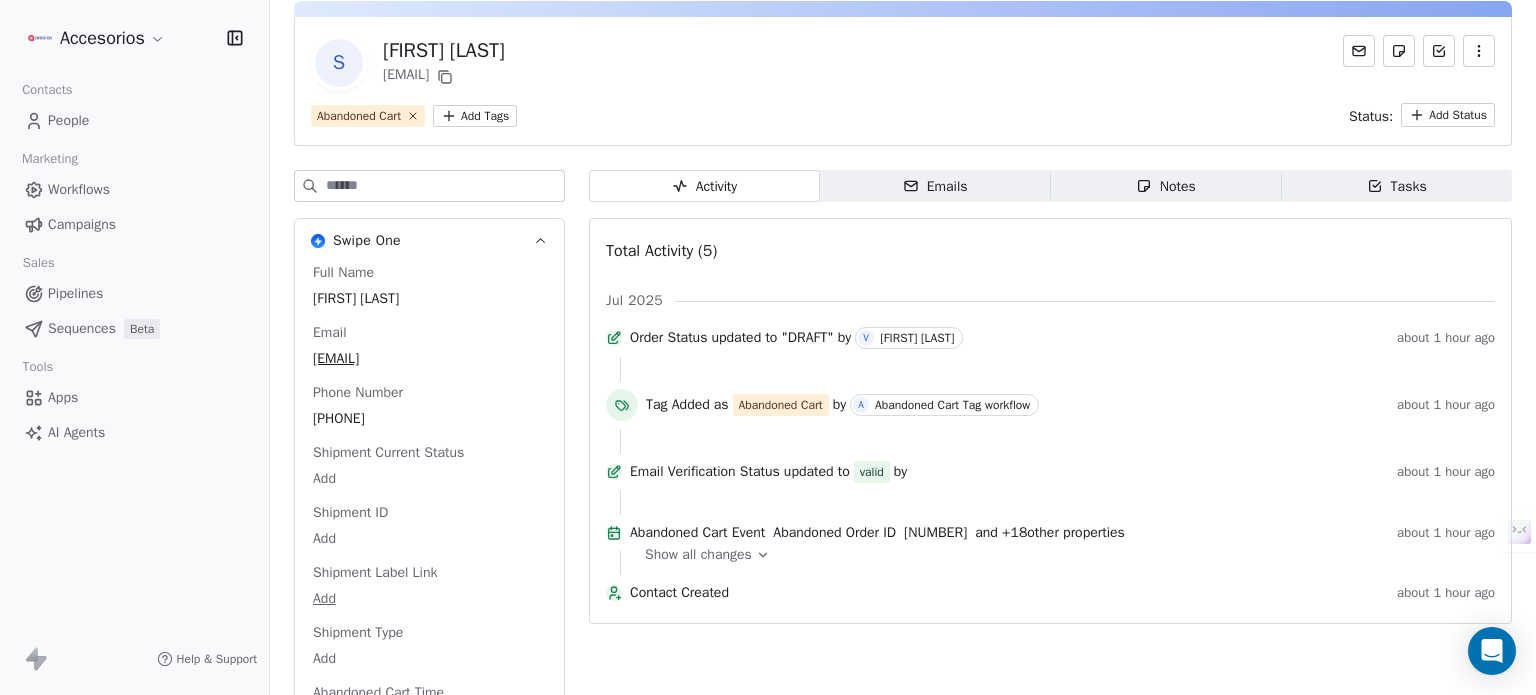 scroll, scrollTop: 0, scrollLeft: 0, axis: both 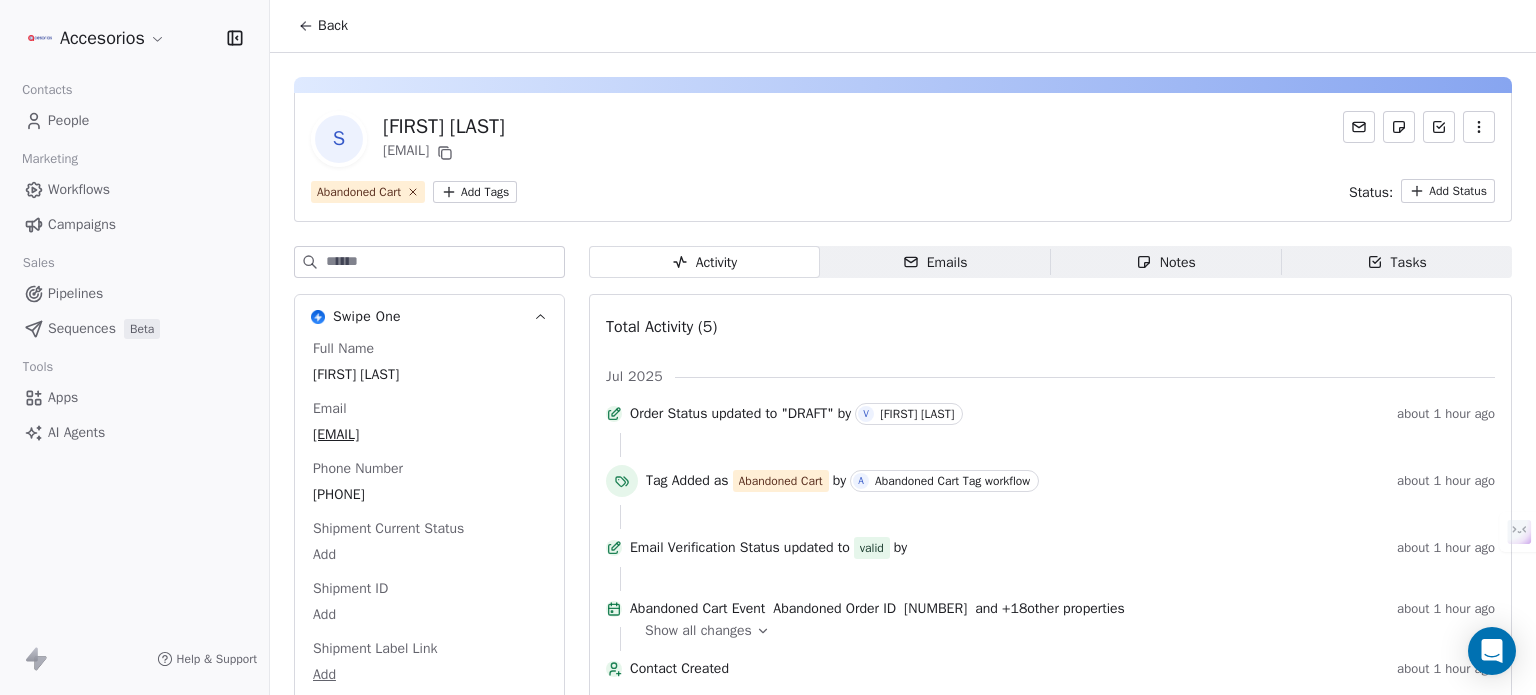 click 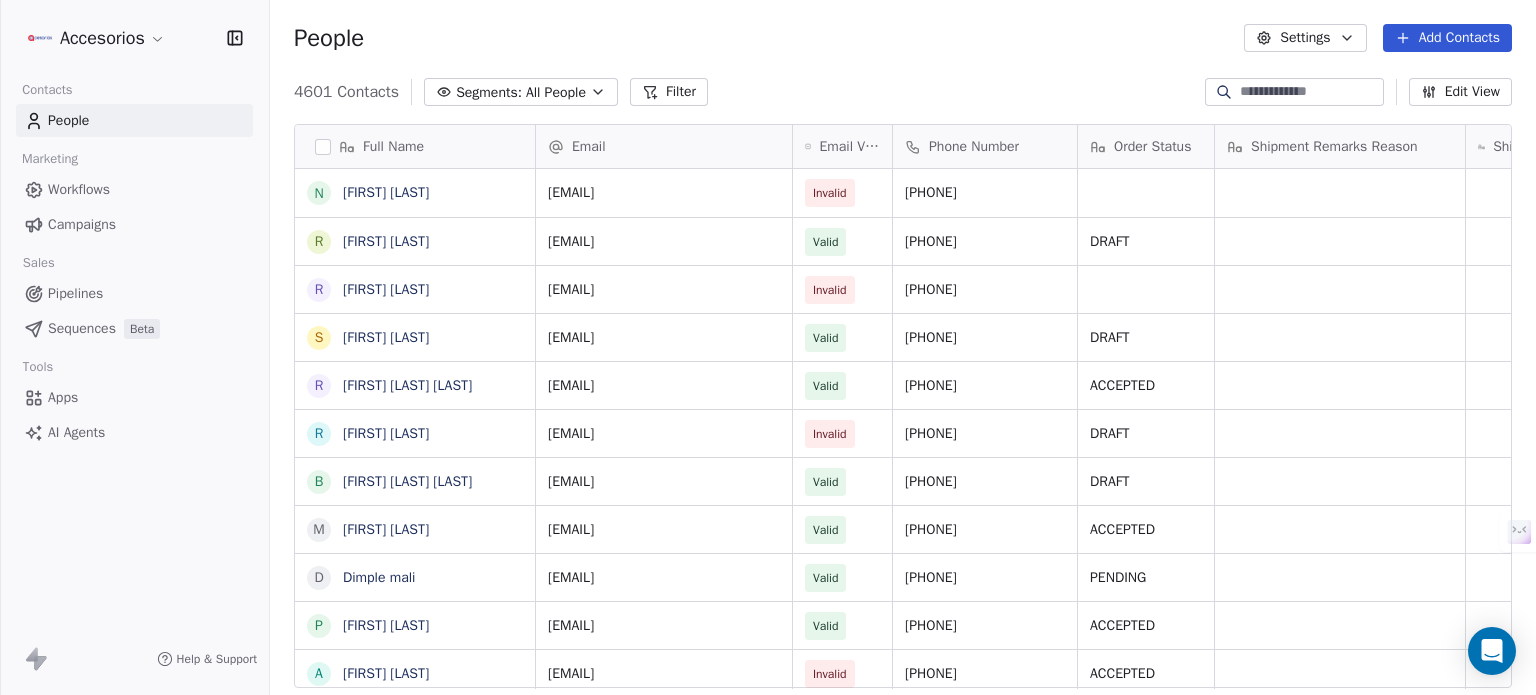 scroll, scrollTop: 100, scrollLeft: 0, axis: vertical 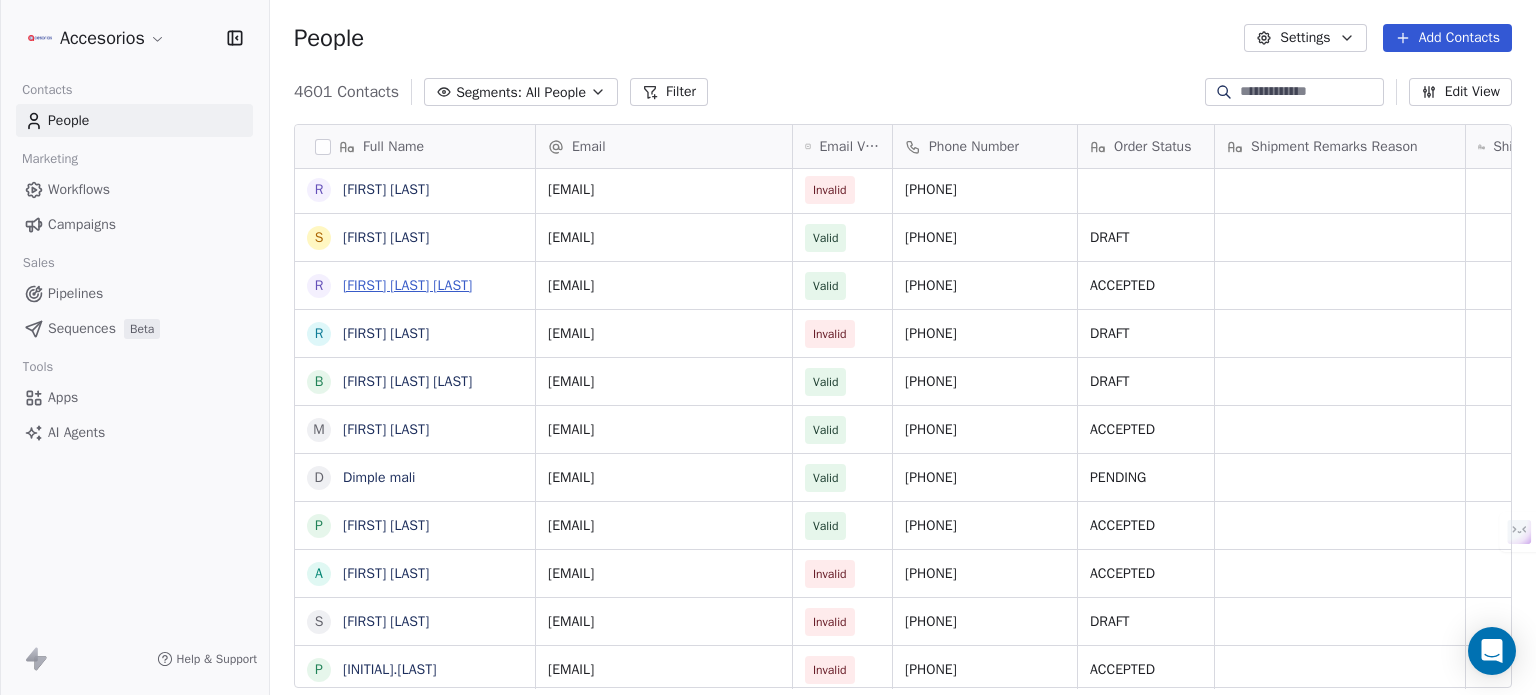 click on "Rajan Thankamoni Head Surveyor" at bounding box center (407, 285) 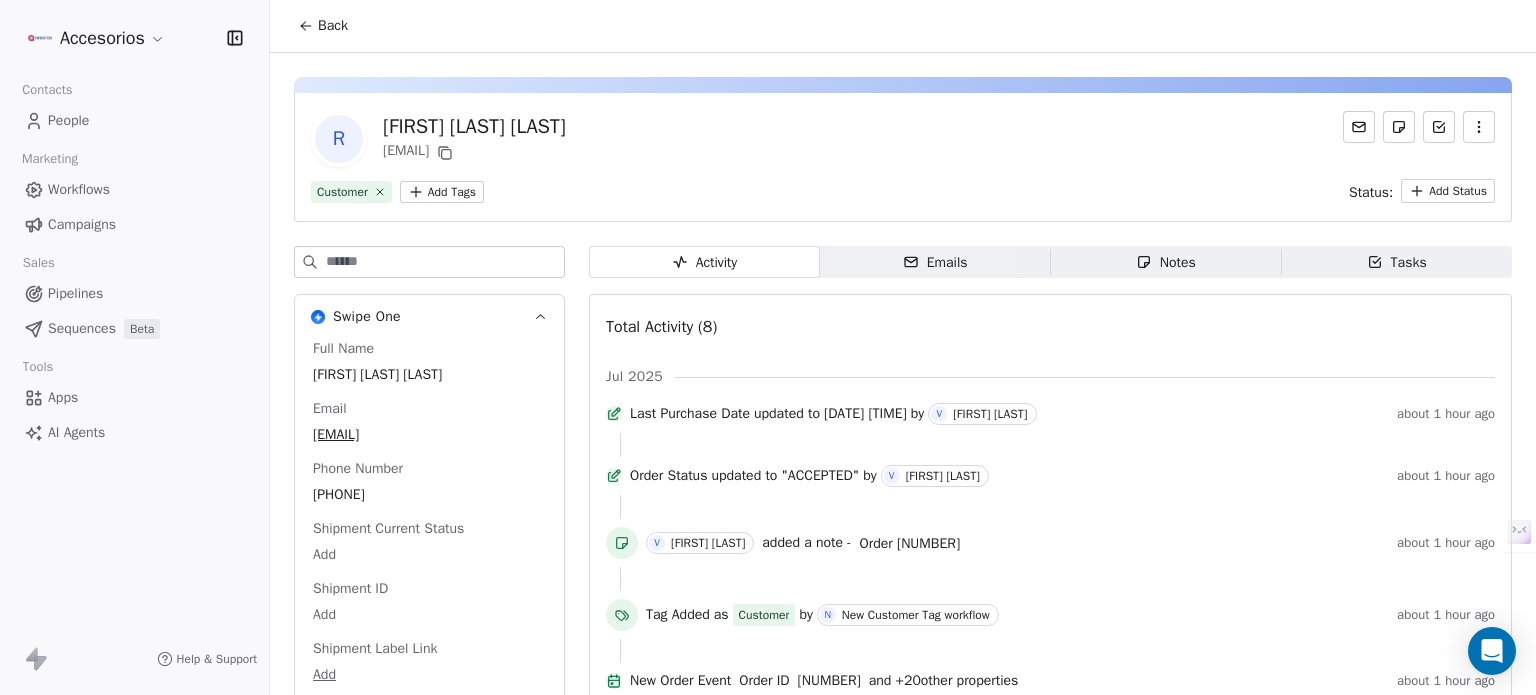 scroll, scrollTop: 276, scrollLeft: 0, axis: vertical 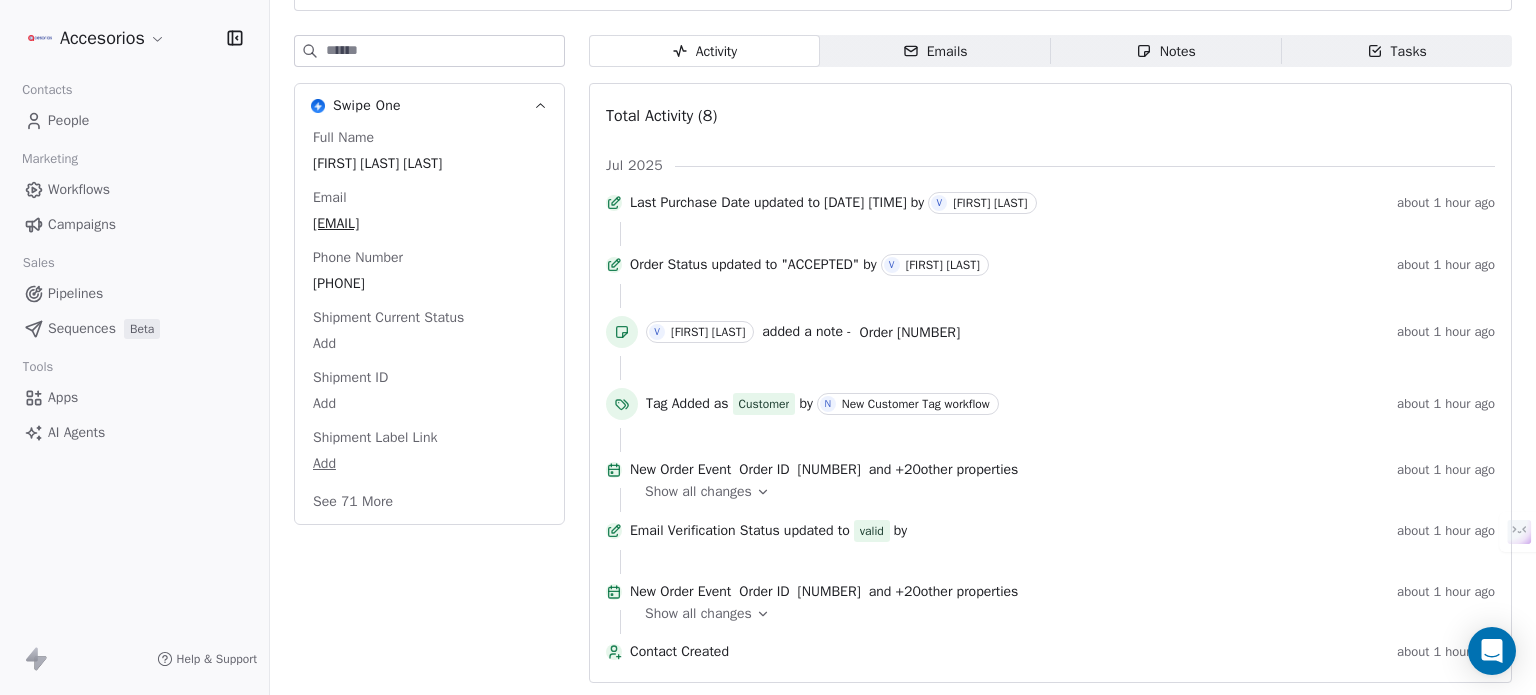 click on "See   71   More" at bounding box center [353, 502] 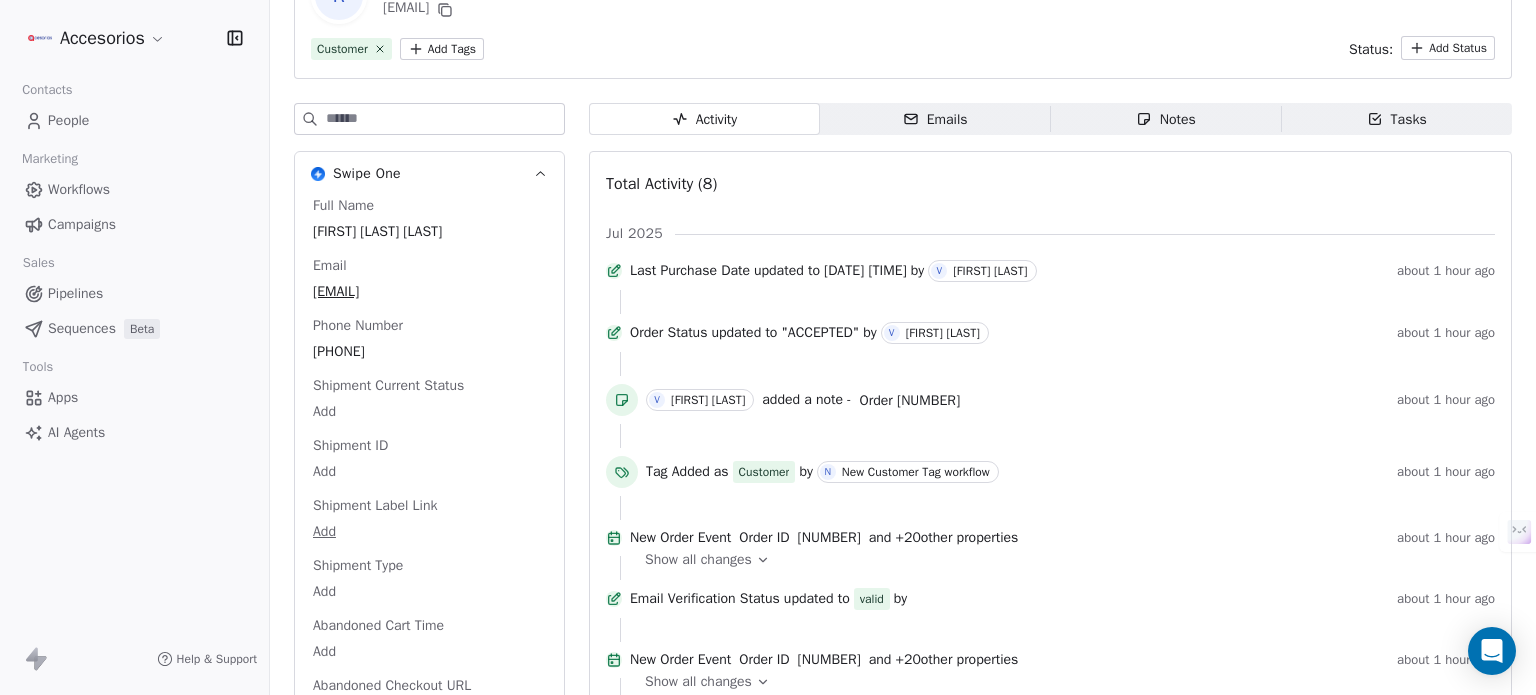 scroll, scrollTop: 0, scrollLeft: 0, axis: both 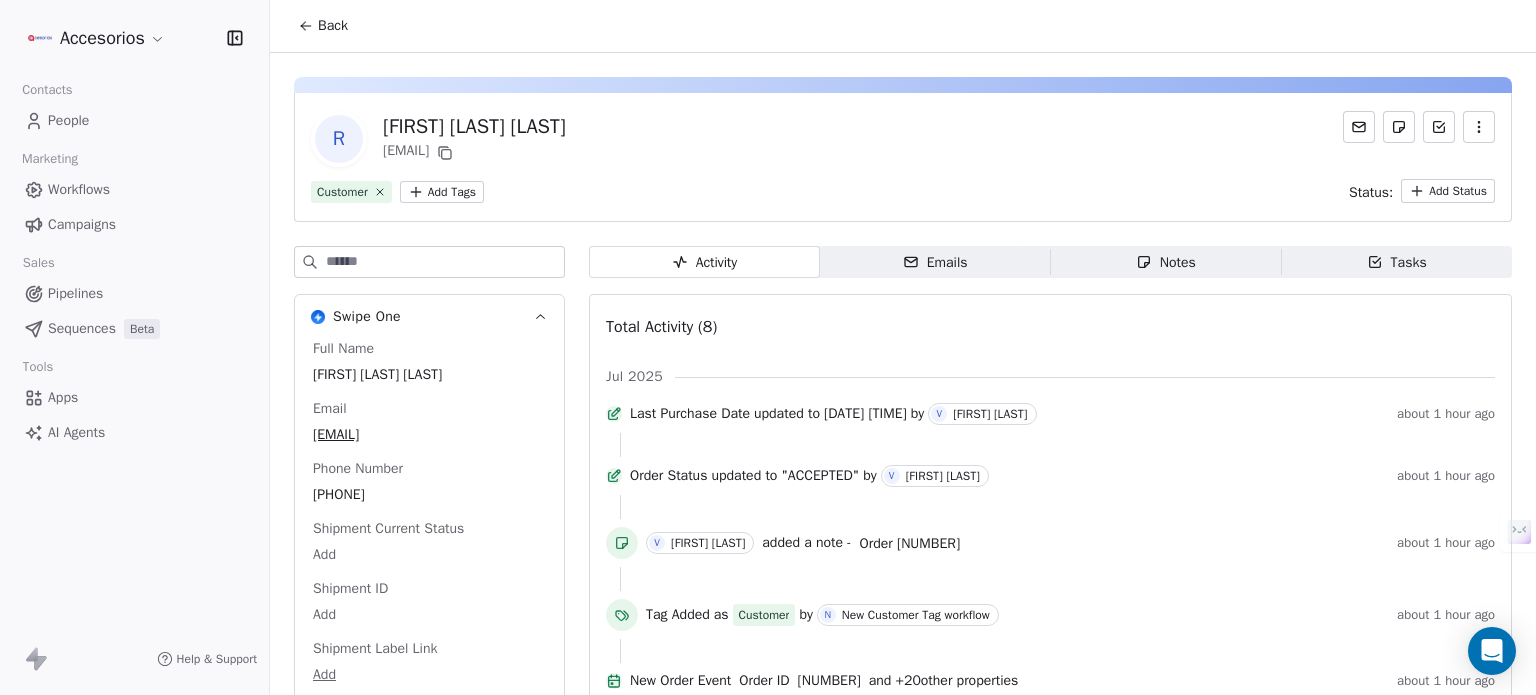 click on "Back" at bounding box center [333, 26] 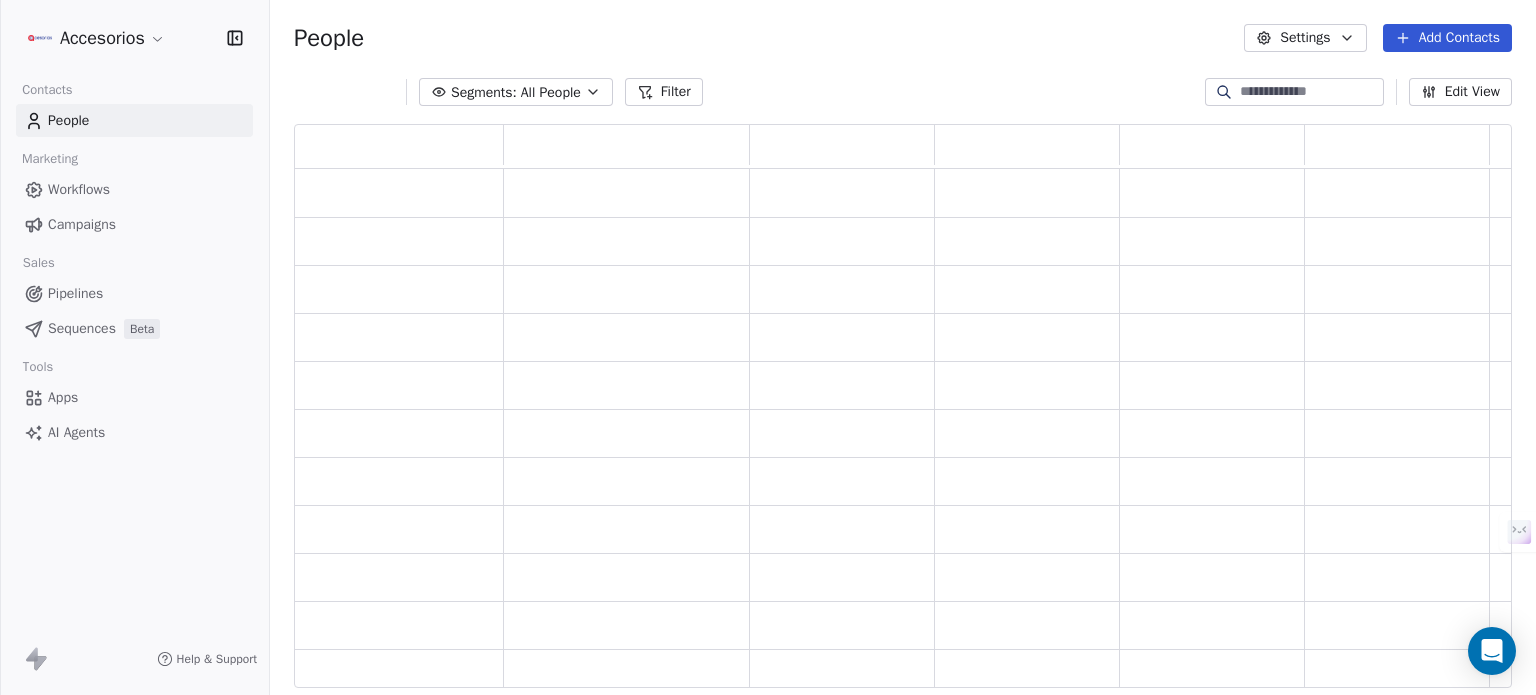 scroll, scrollTop: 16, scrollLeft: 16, axis: both 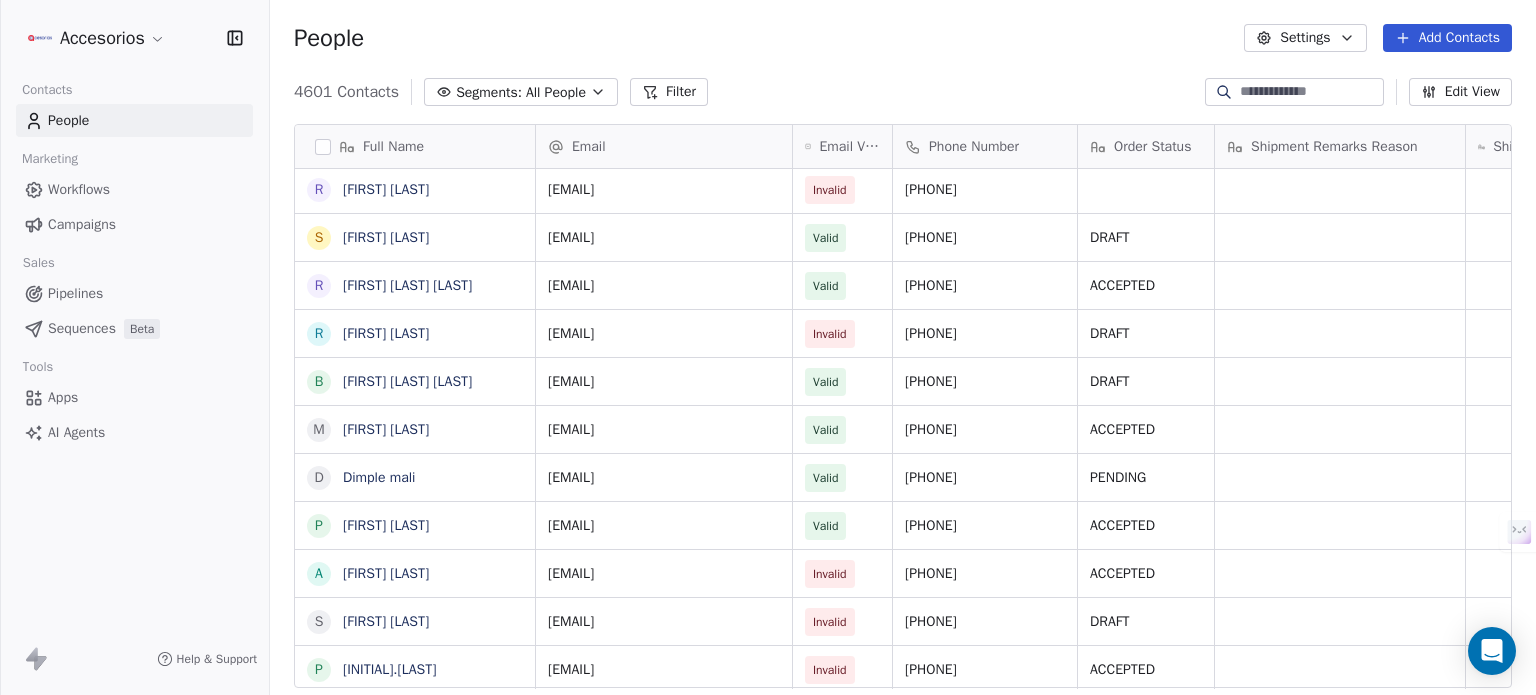 paste on "**********" 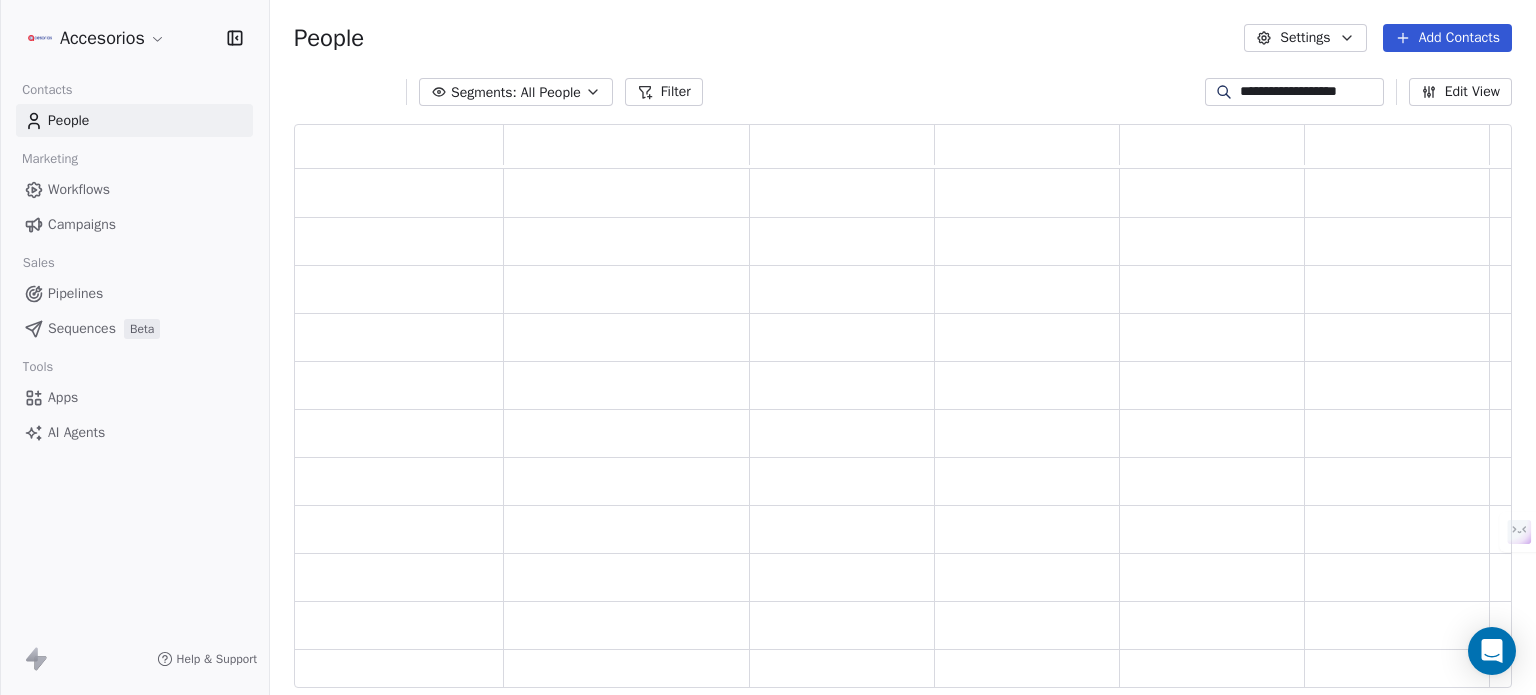 scroll, scrollTop: 16, scrollLeft: 16, axis: both 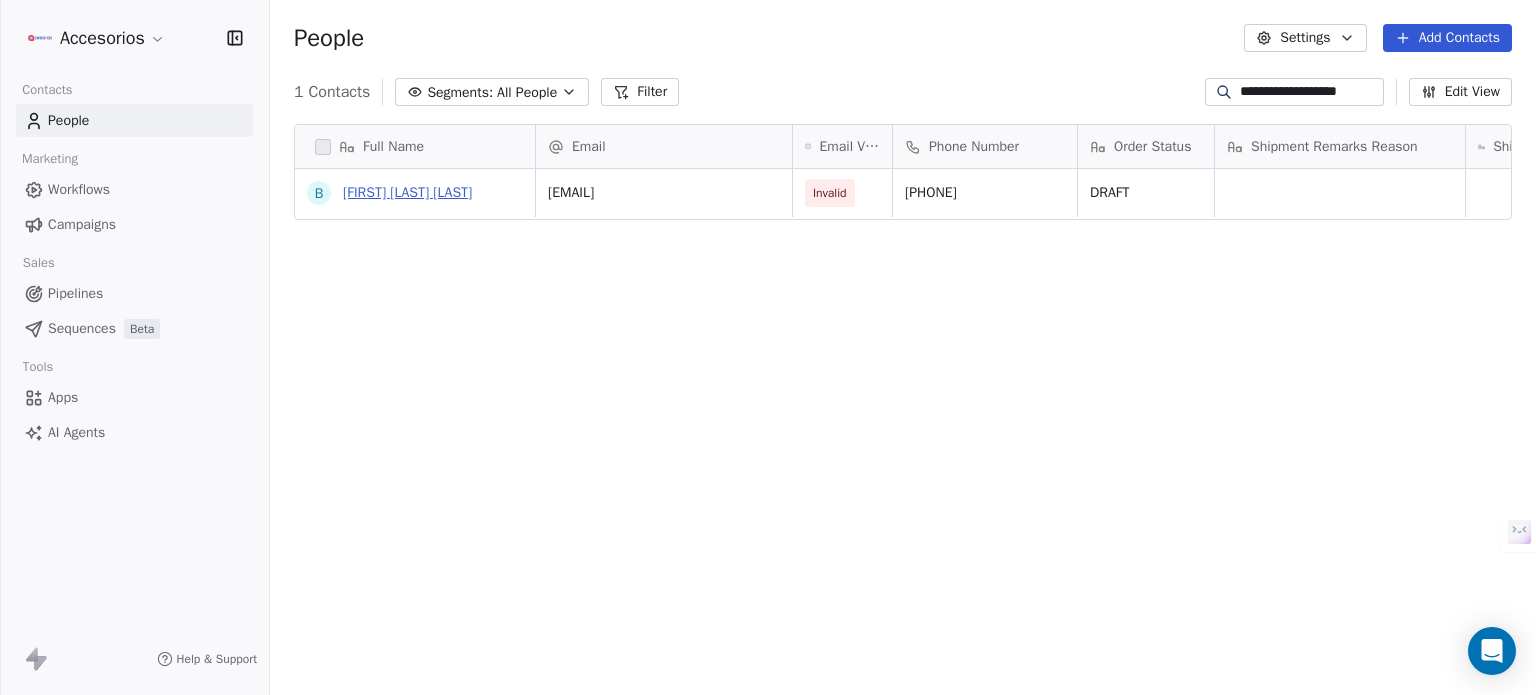 type on "**********" 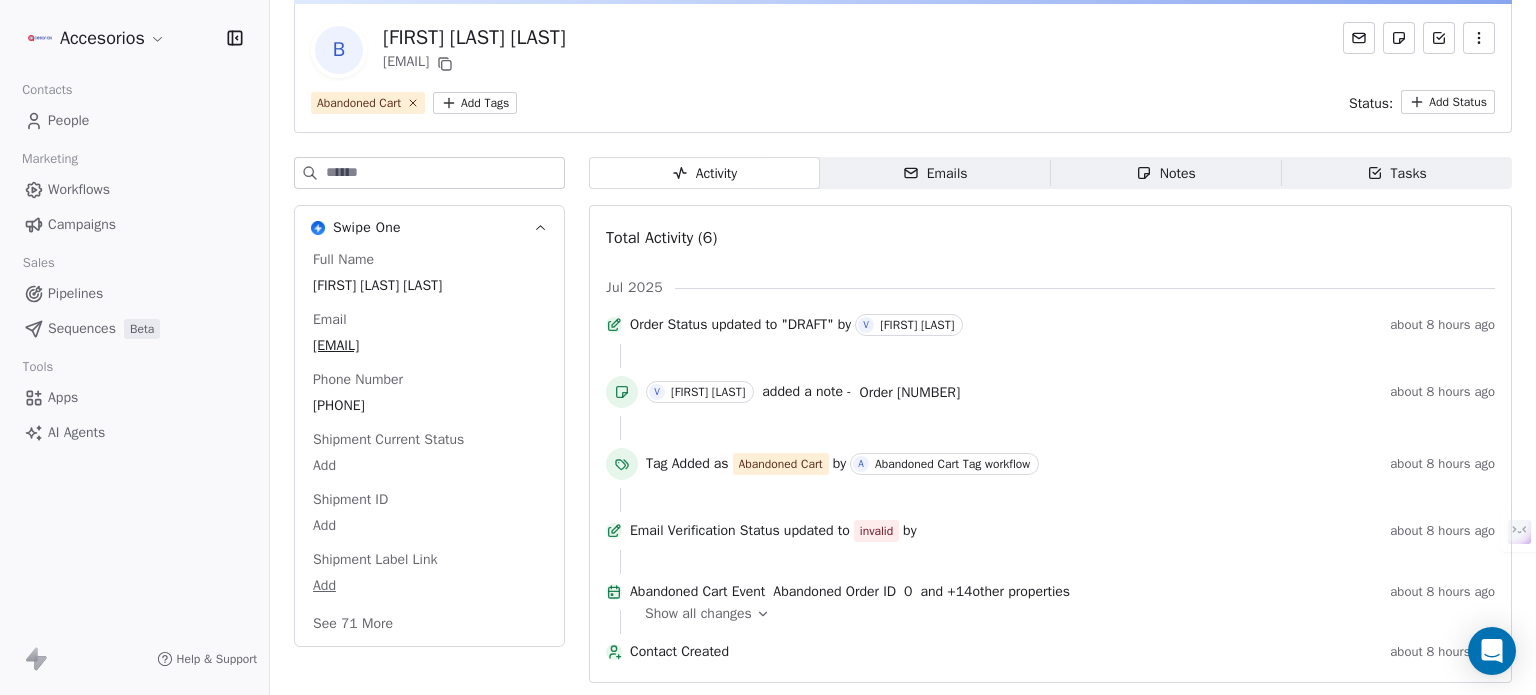 scroll, scrollTop: 0, scrollLeft: 0, axis: both 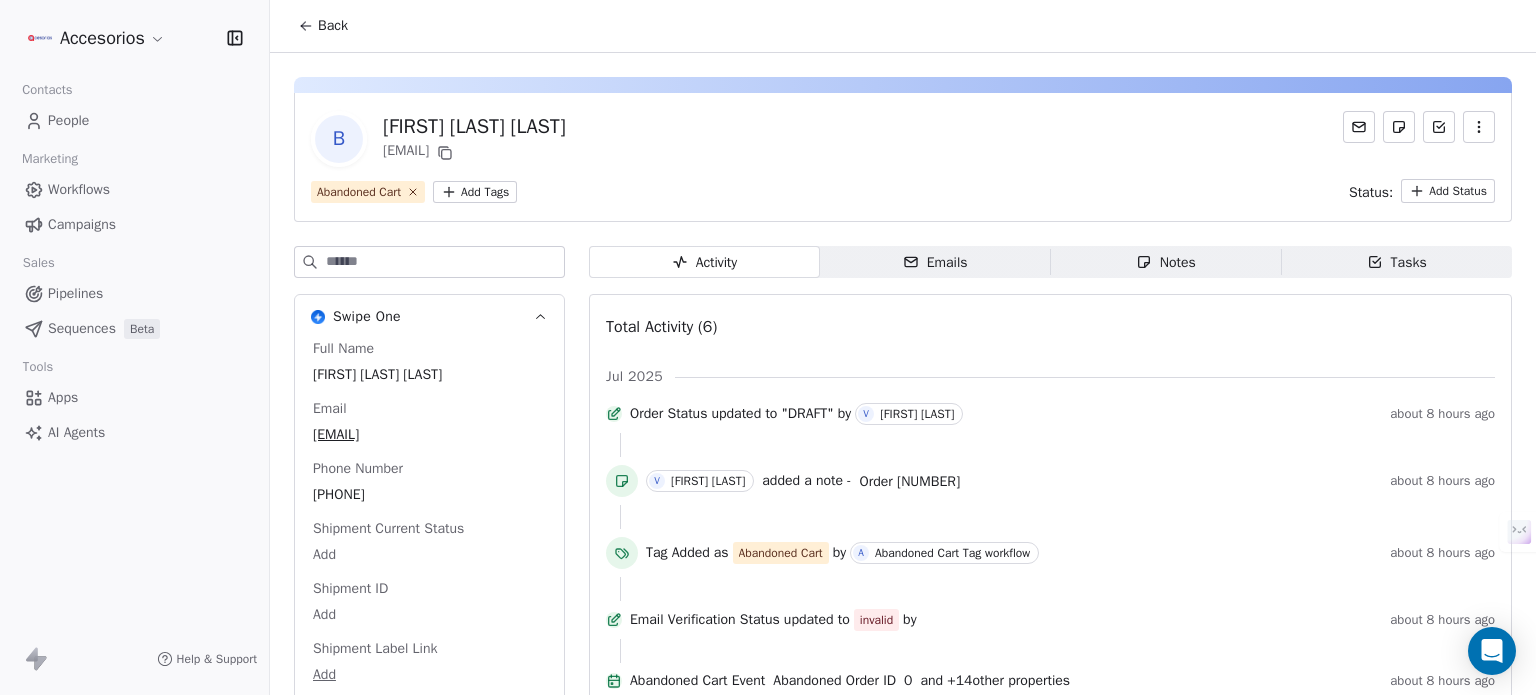 click on "Back" at bounding box center [323, 26] 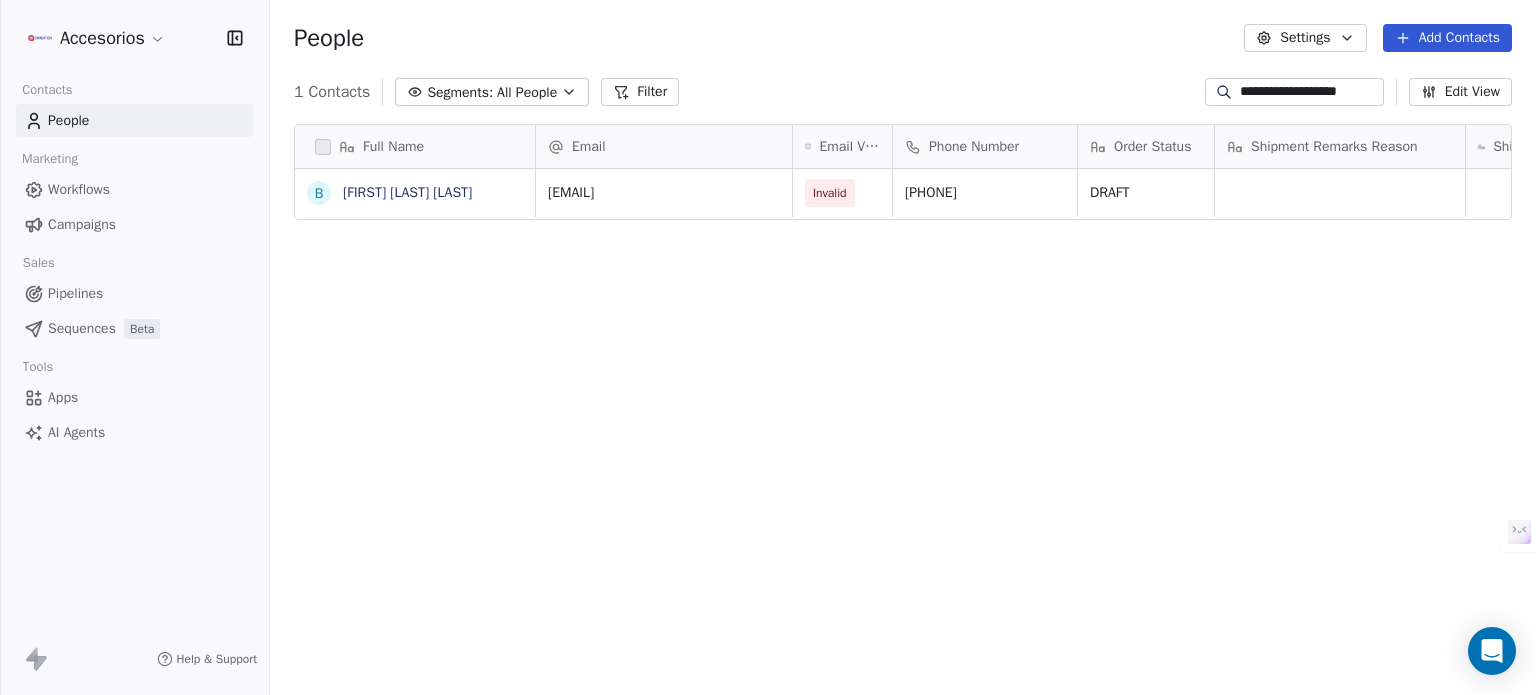 scroll, scrollTop: 16, scrollLeft: 16, axis: both 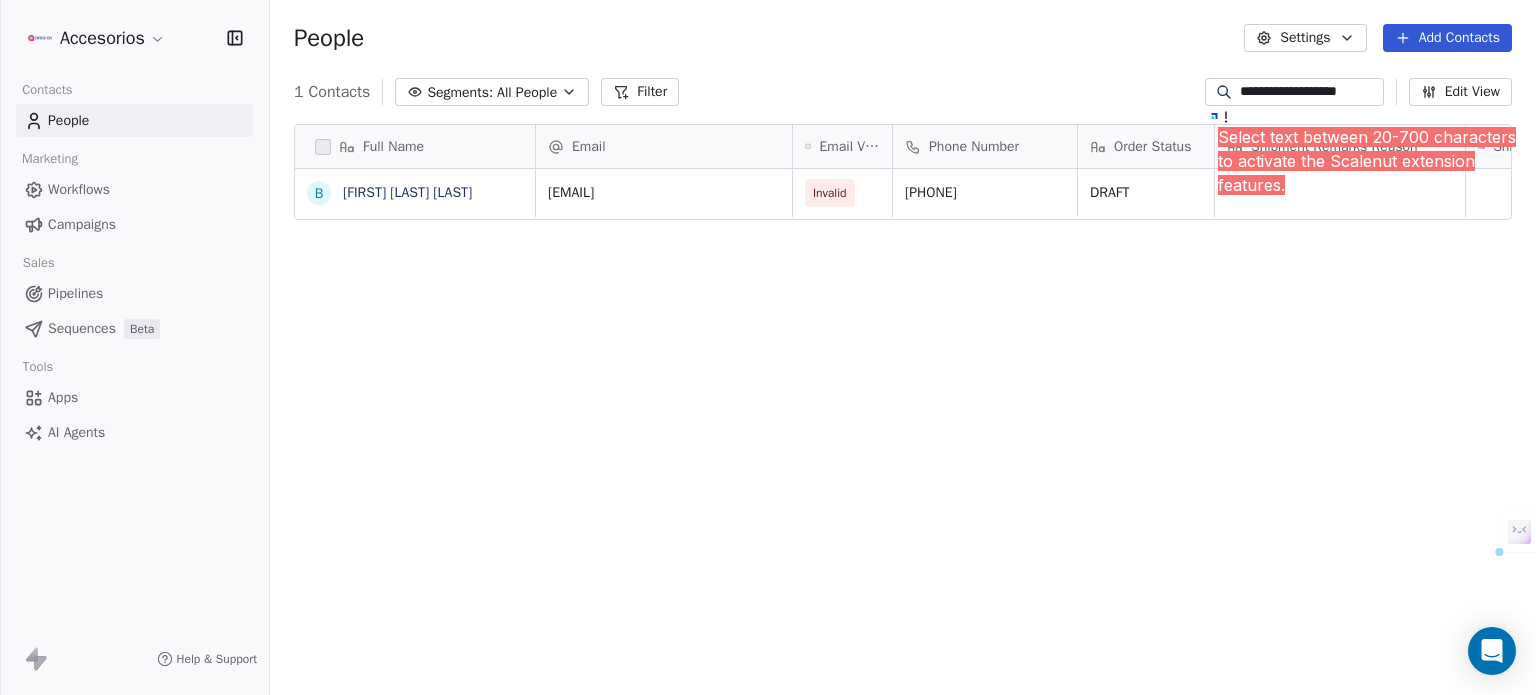 paste 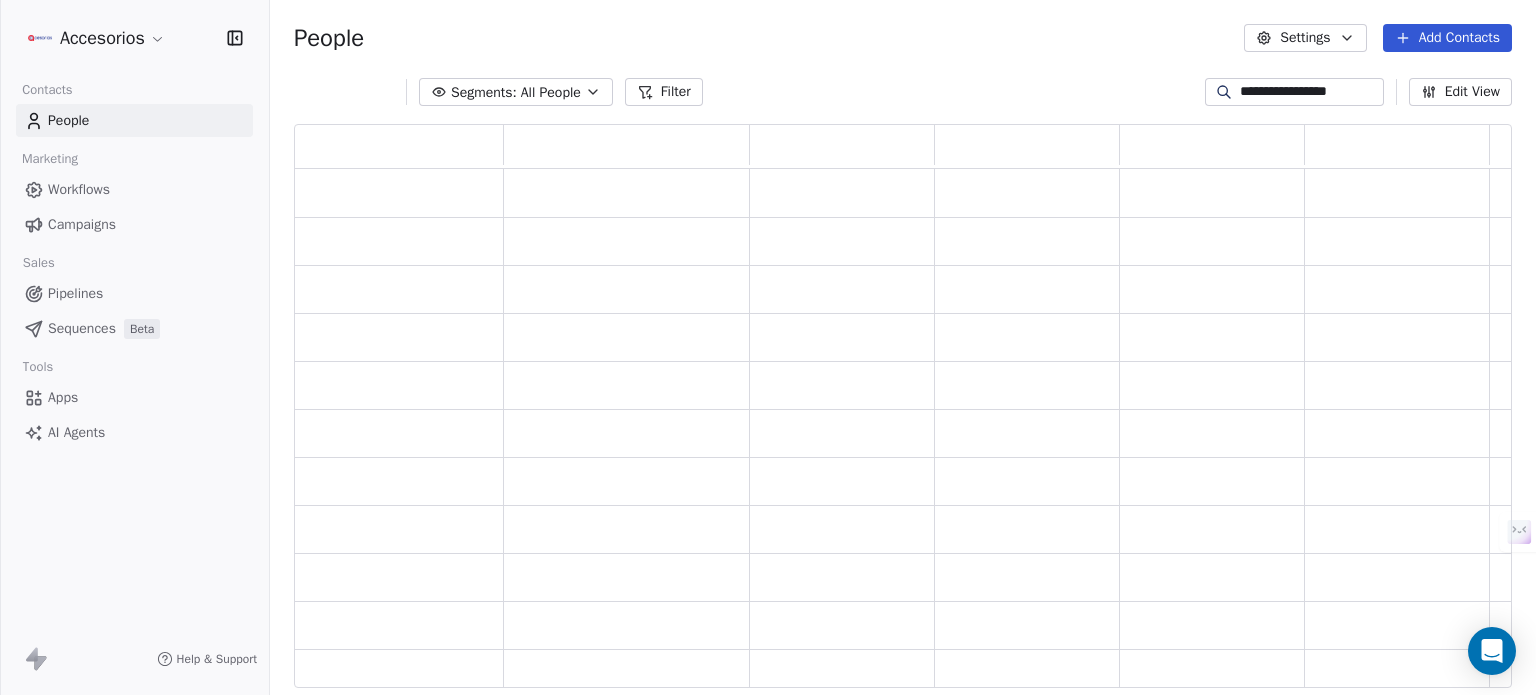 scroll, scrollTop: 16, scrollLeft: 16, axis: both 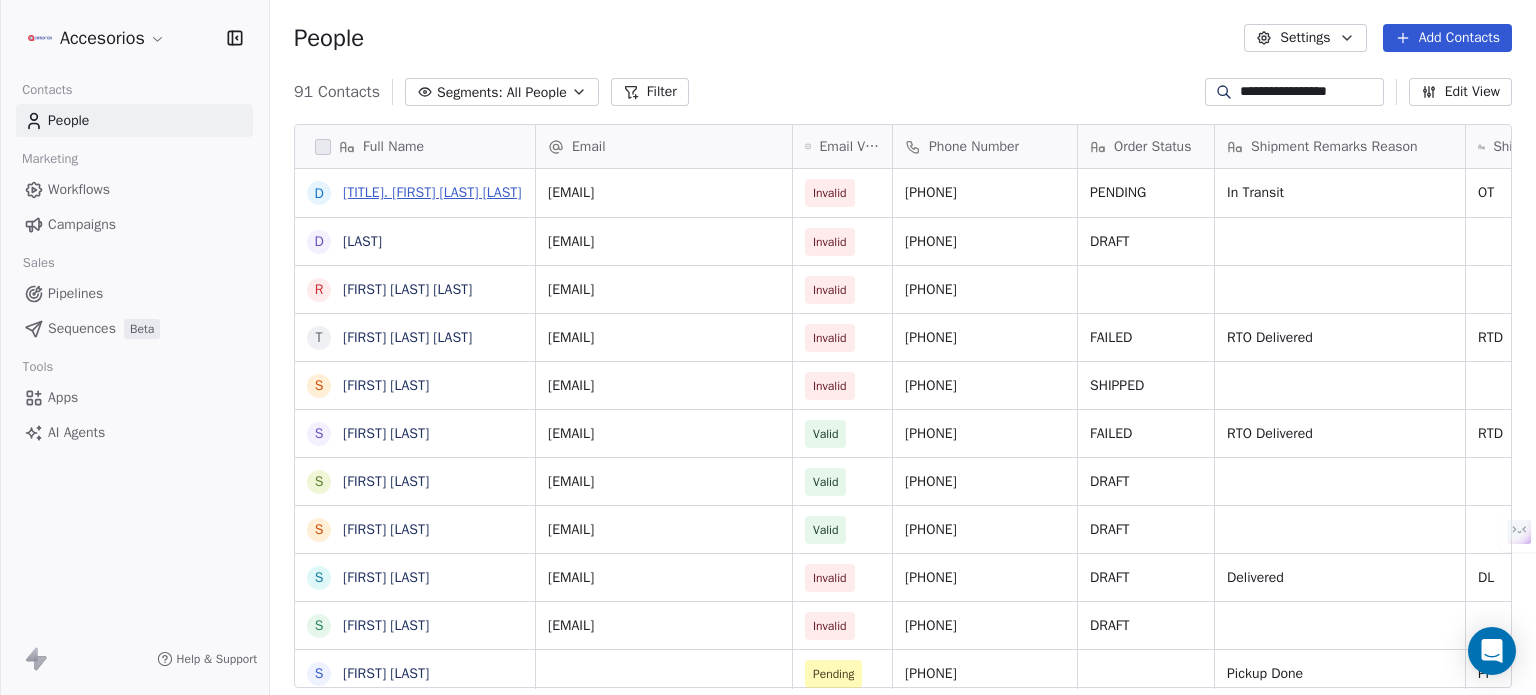 type on "**********" 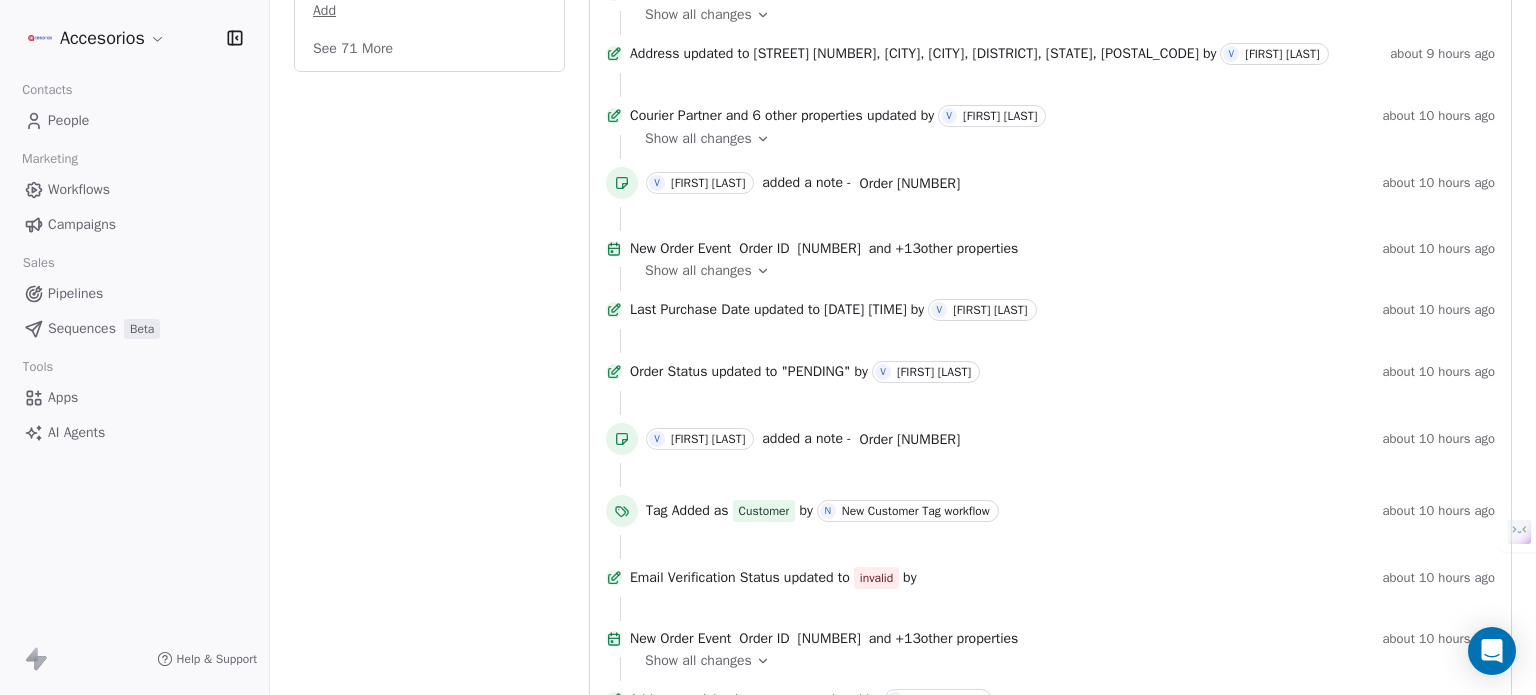scroll, scrollTop: 700, scrollLeft: 0, axis: vertical 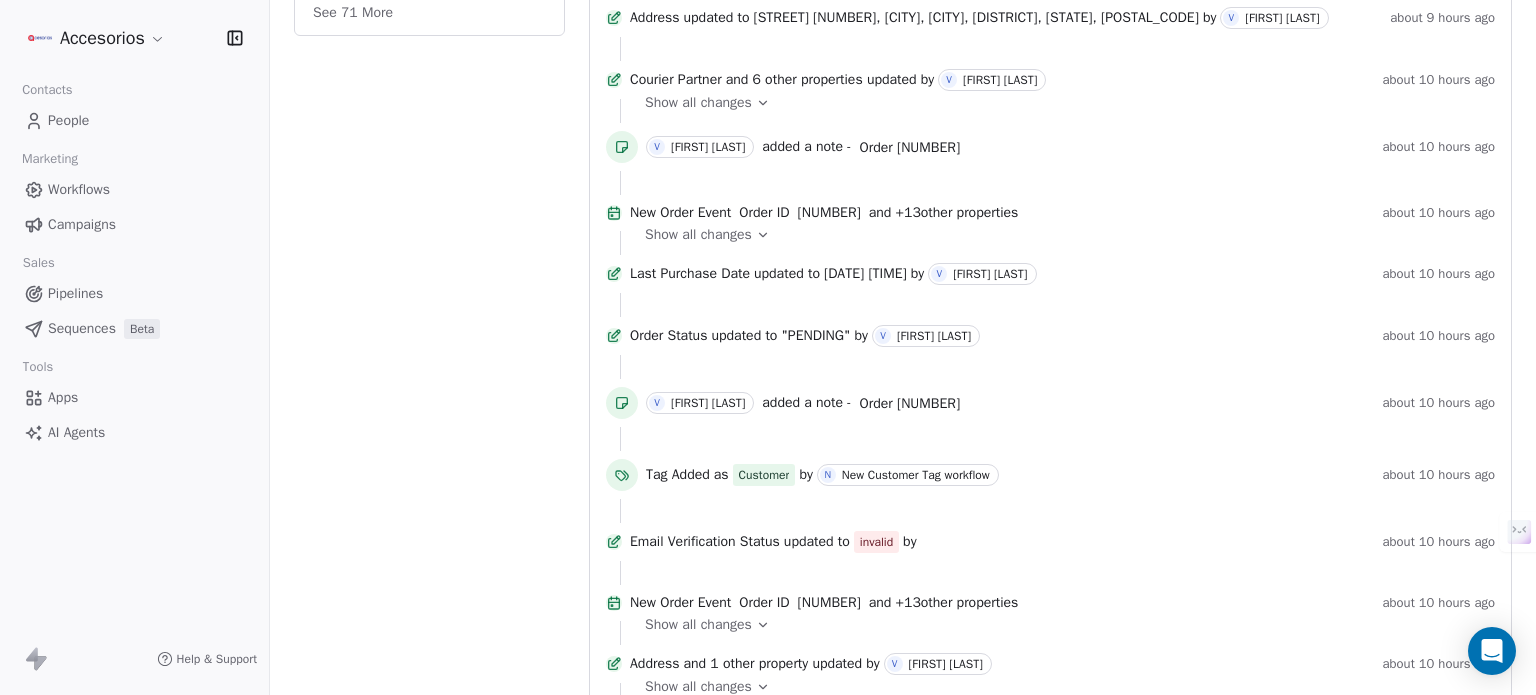 click on "See   71   More" at bounding box center [353, 13] 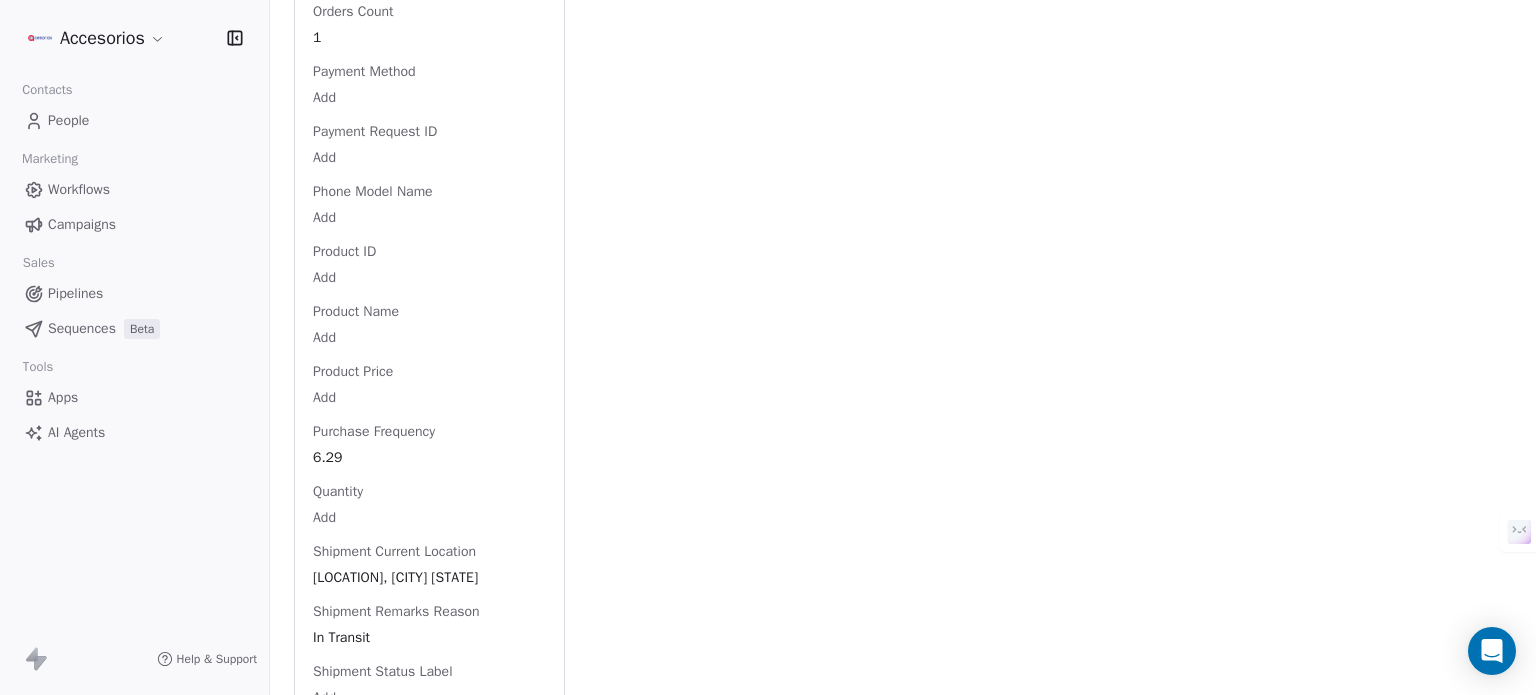 scroll, scrollTop: 3400, scrollLeft: 0, axis: vertical 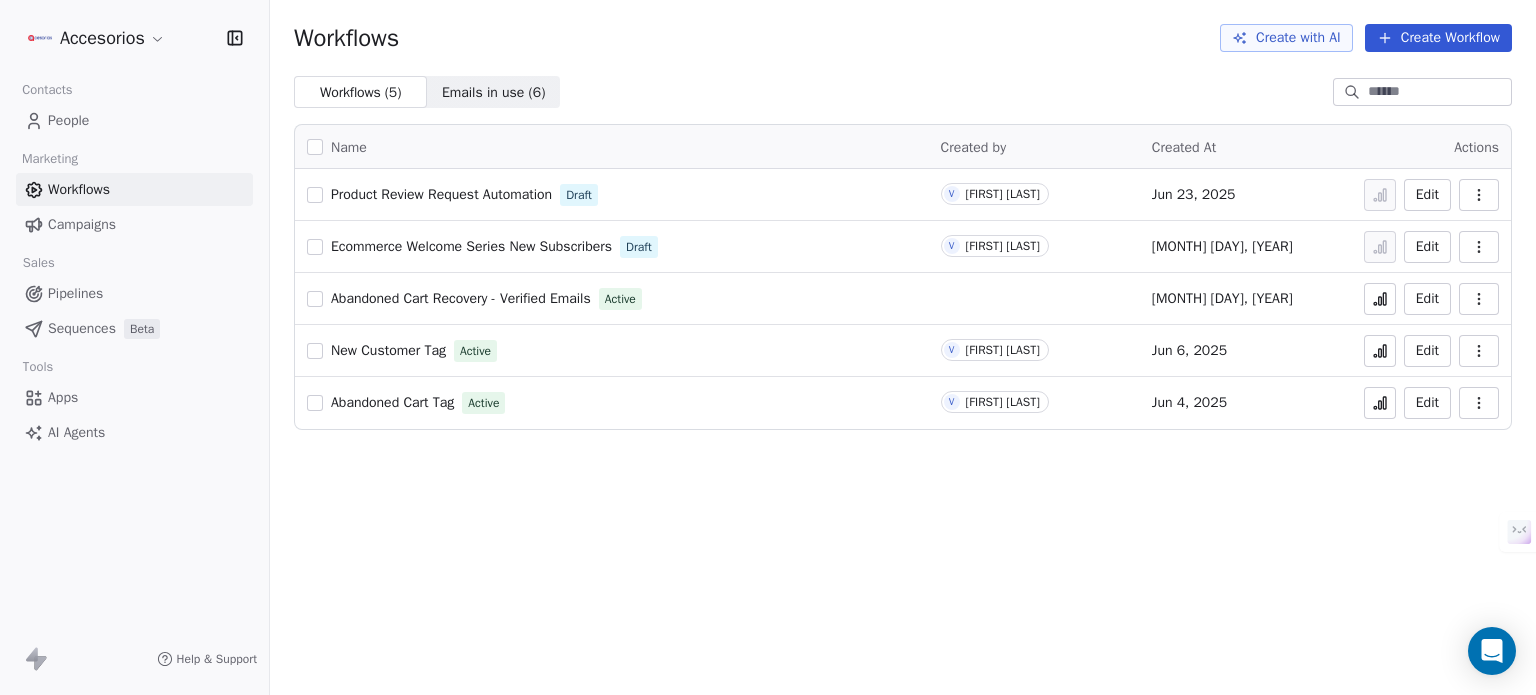 click on "Create Workflow" at bounding box center (1438, 38) 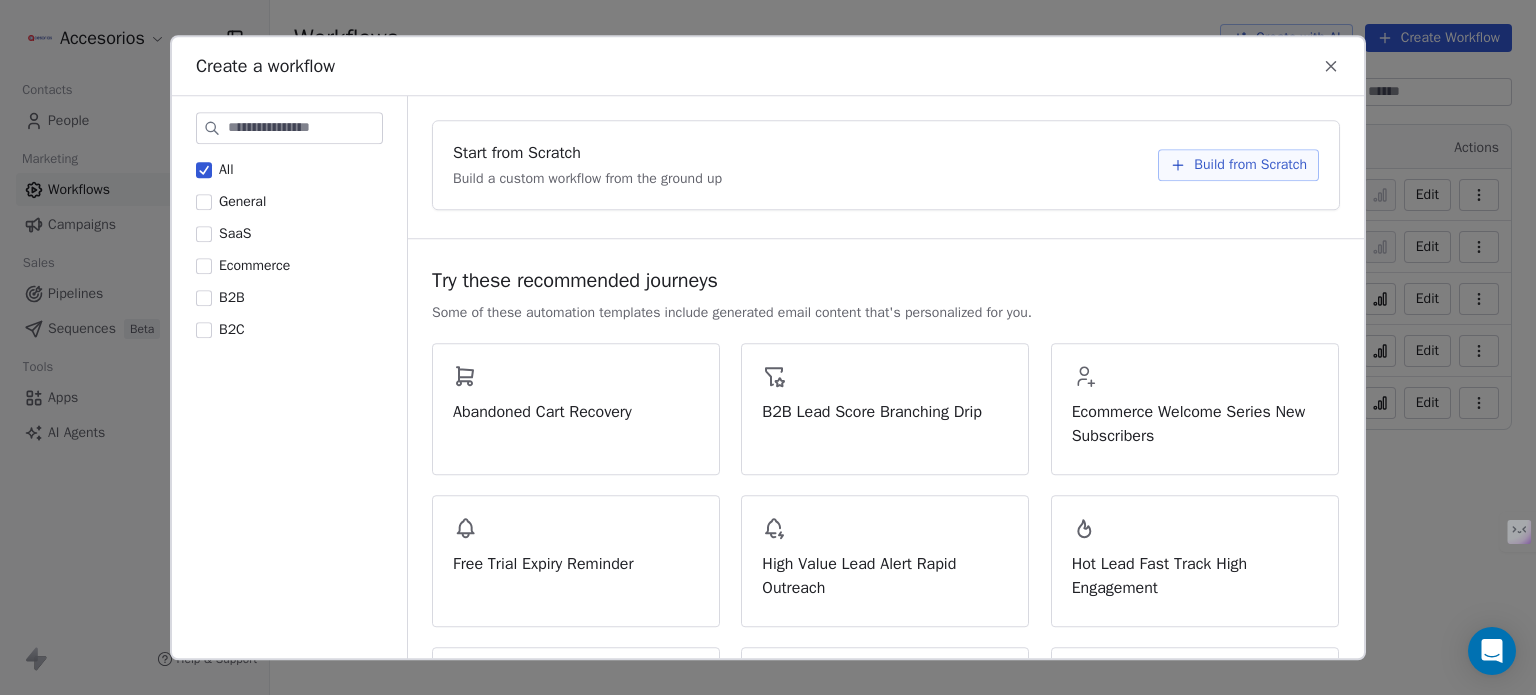 click on "Build from Scratch" at bounding box center (1250, 165) 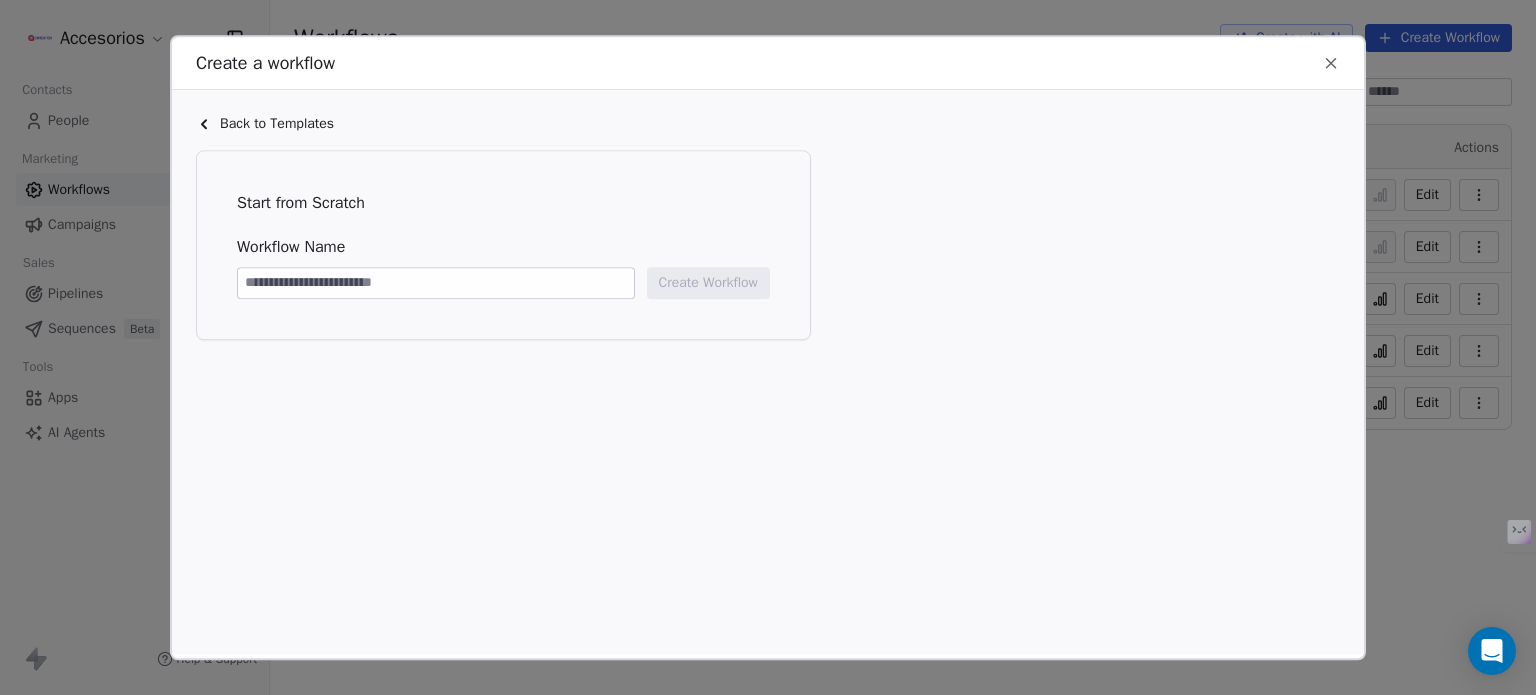 click at bounding box center (436, 283) 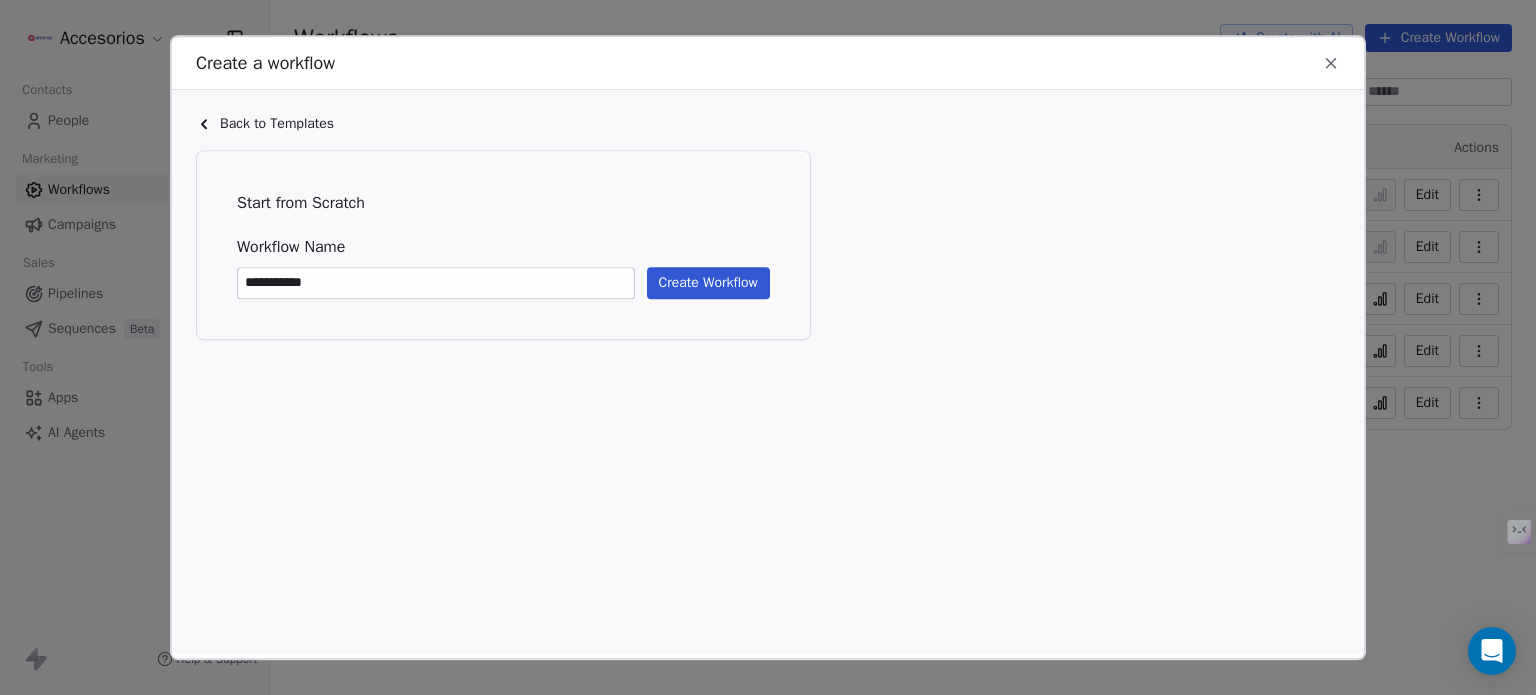 type on "**********" 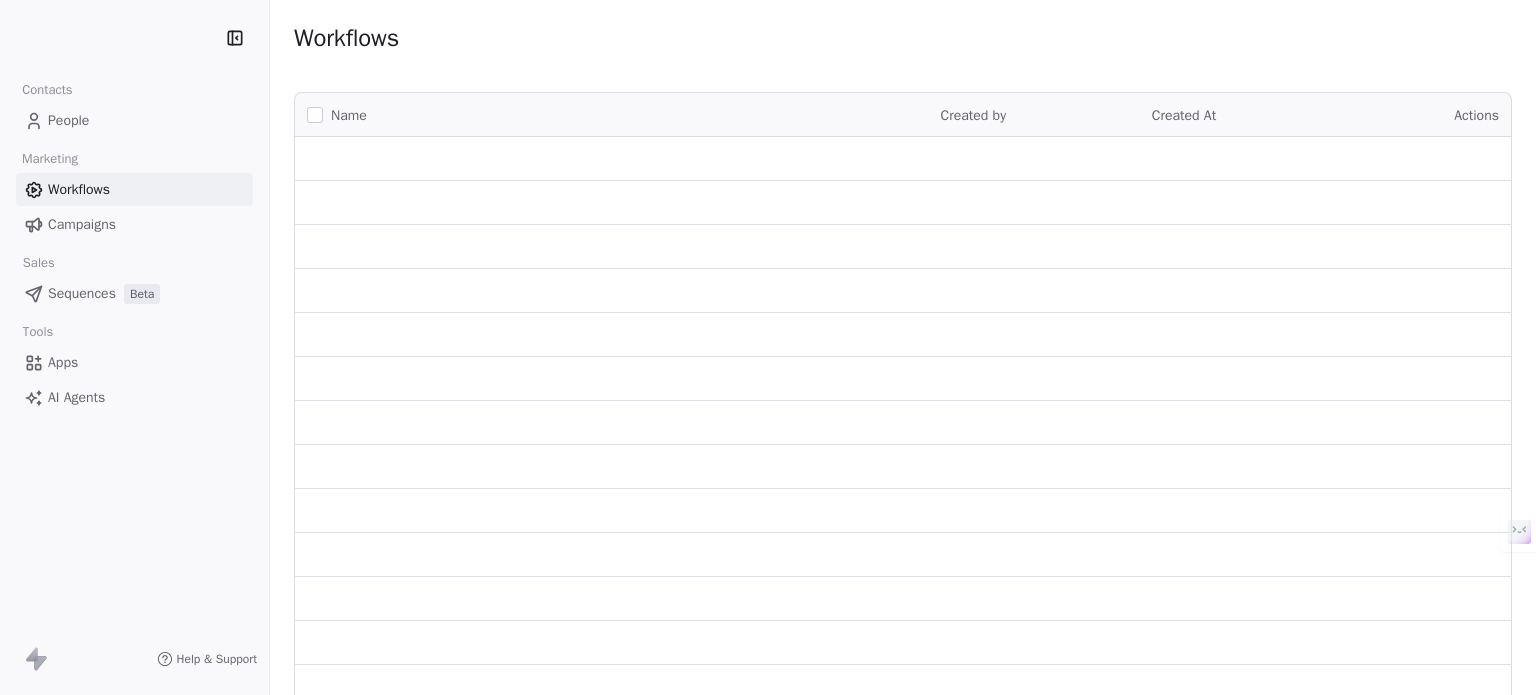 scroll, scrollTop: 0, scrollLeft: 0, axis: both 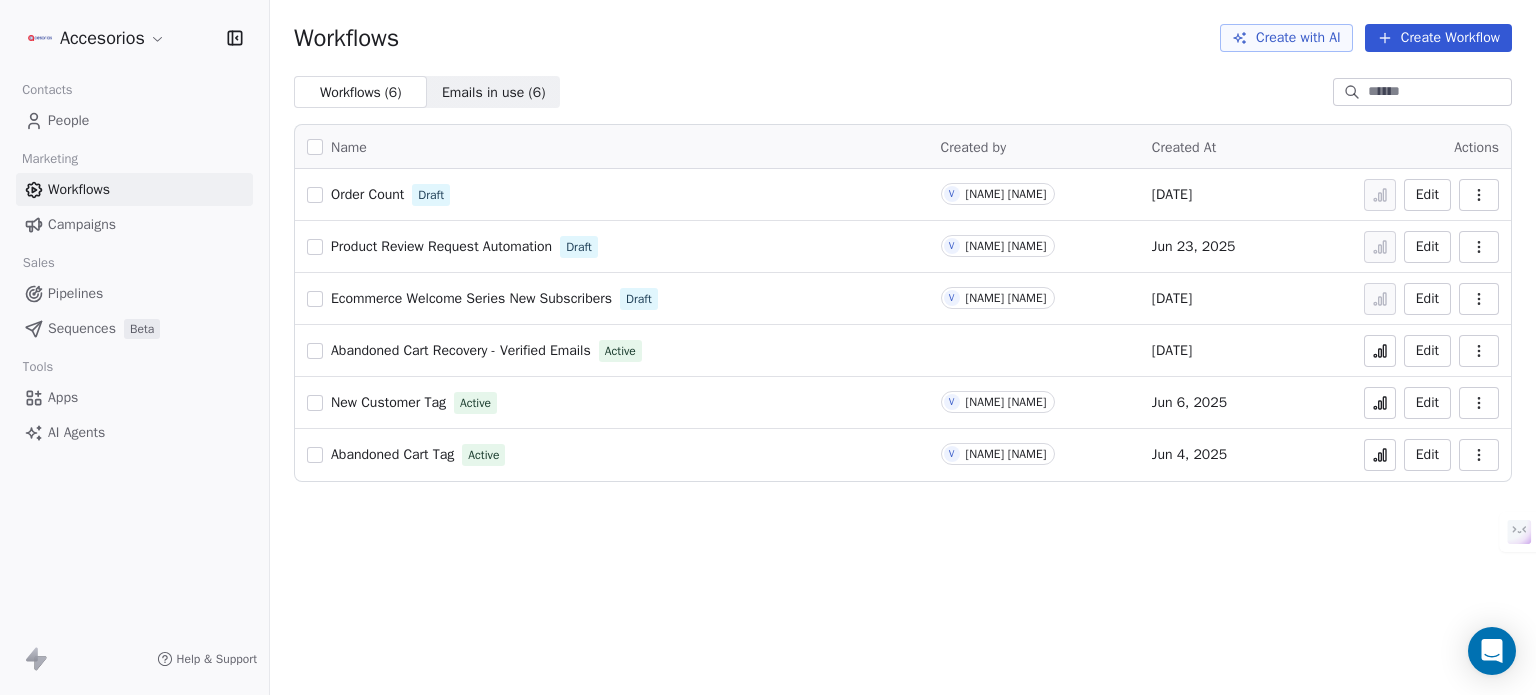 click on "Ecommerce Welcome Series New Subscribers" at bounding box center [471, 298] 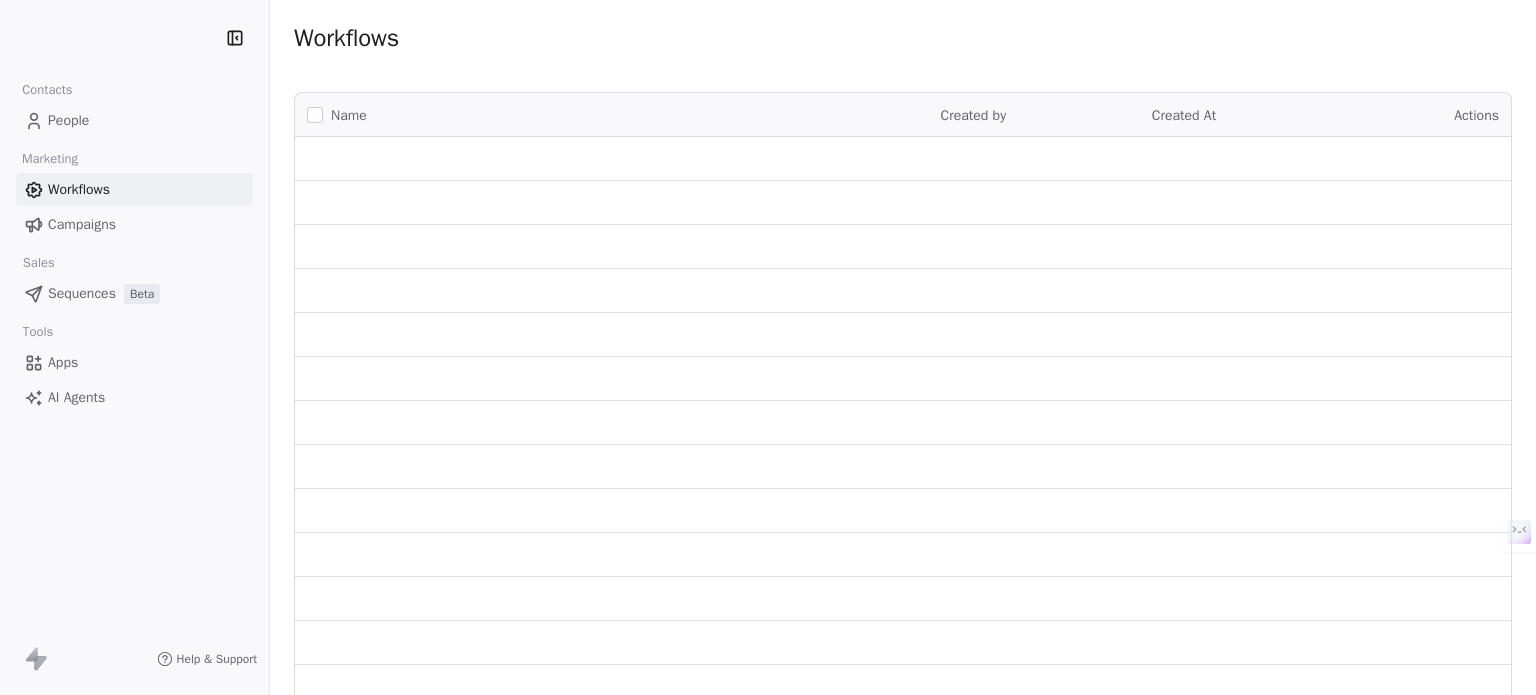 scroll, scrollTop: 0, scrollLeft: 0, axis: both 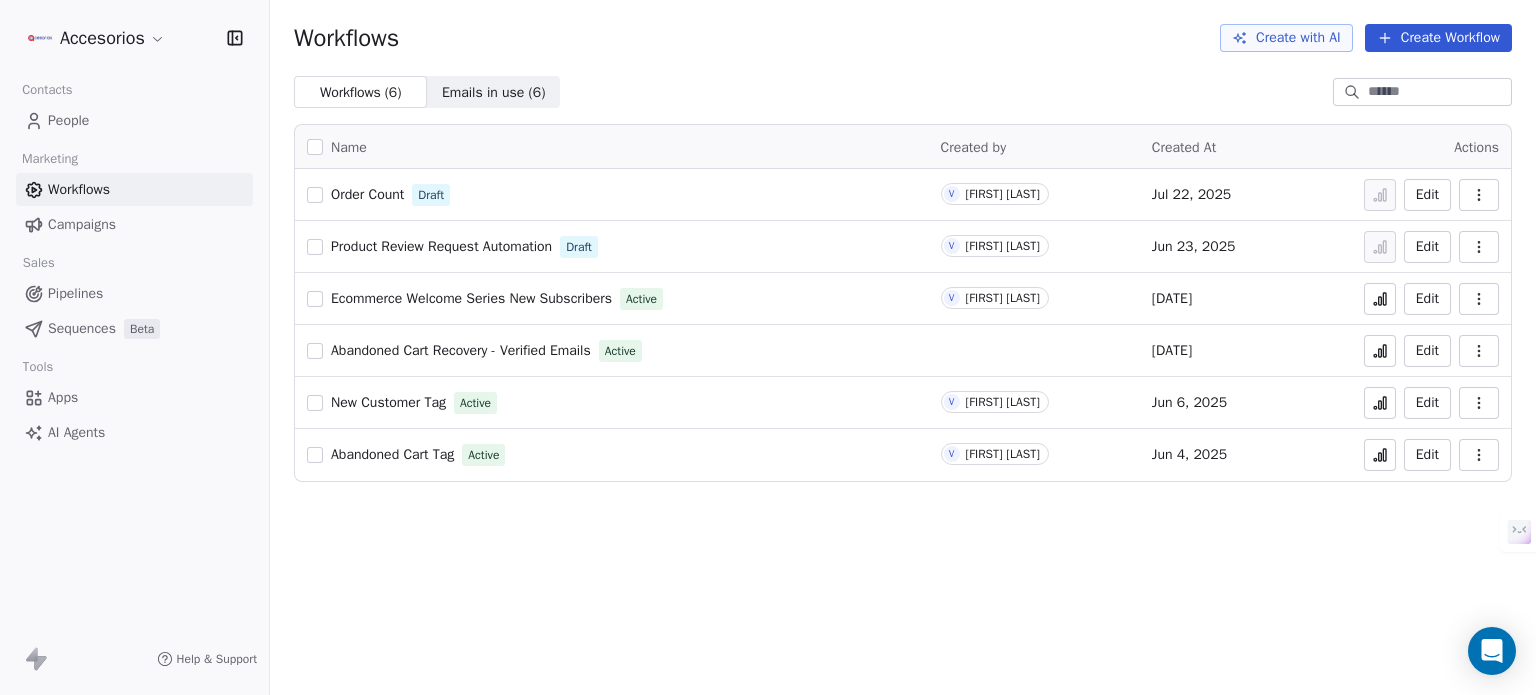 click 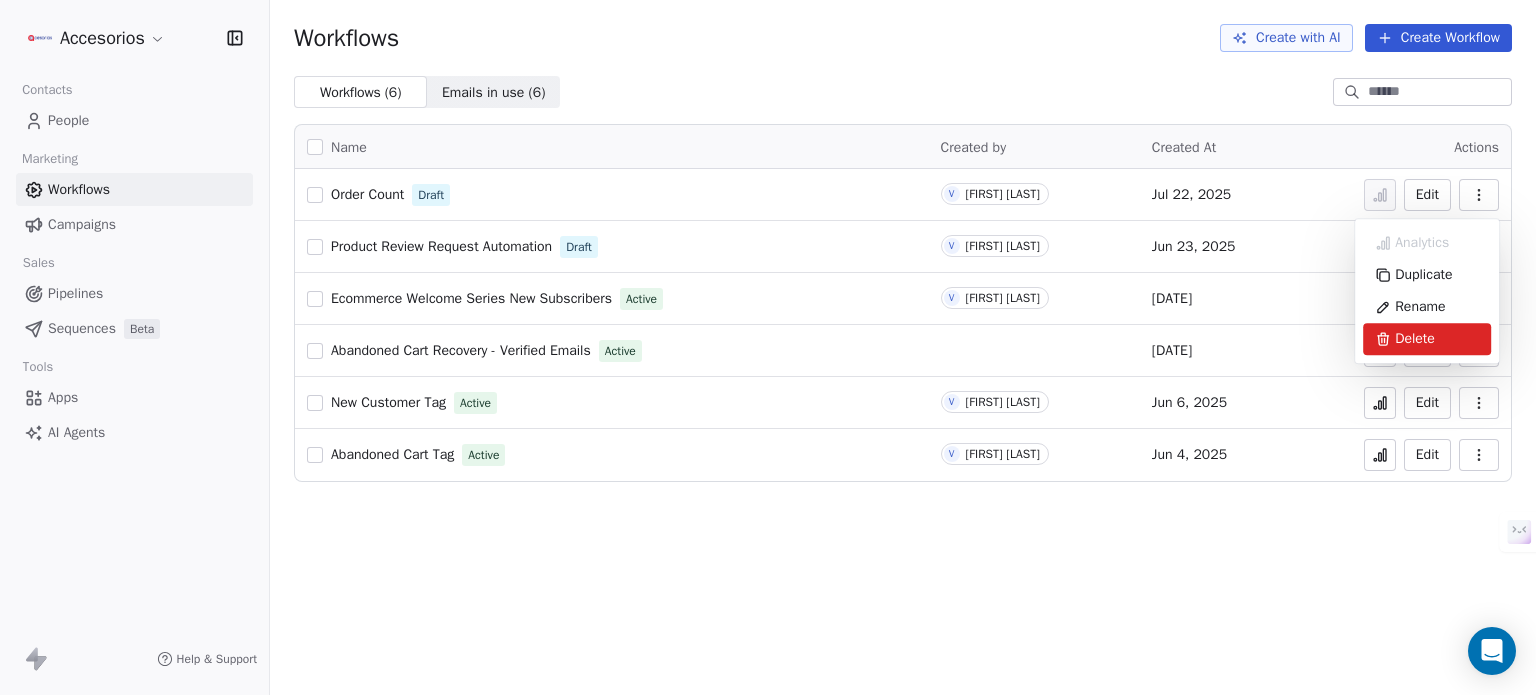 click on "Delete" at bounding box center (1427, 339) 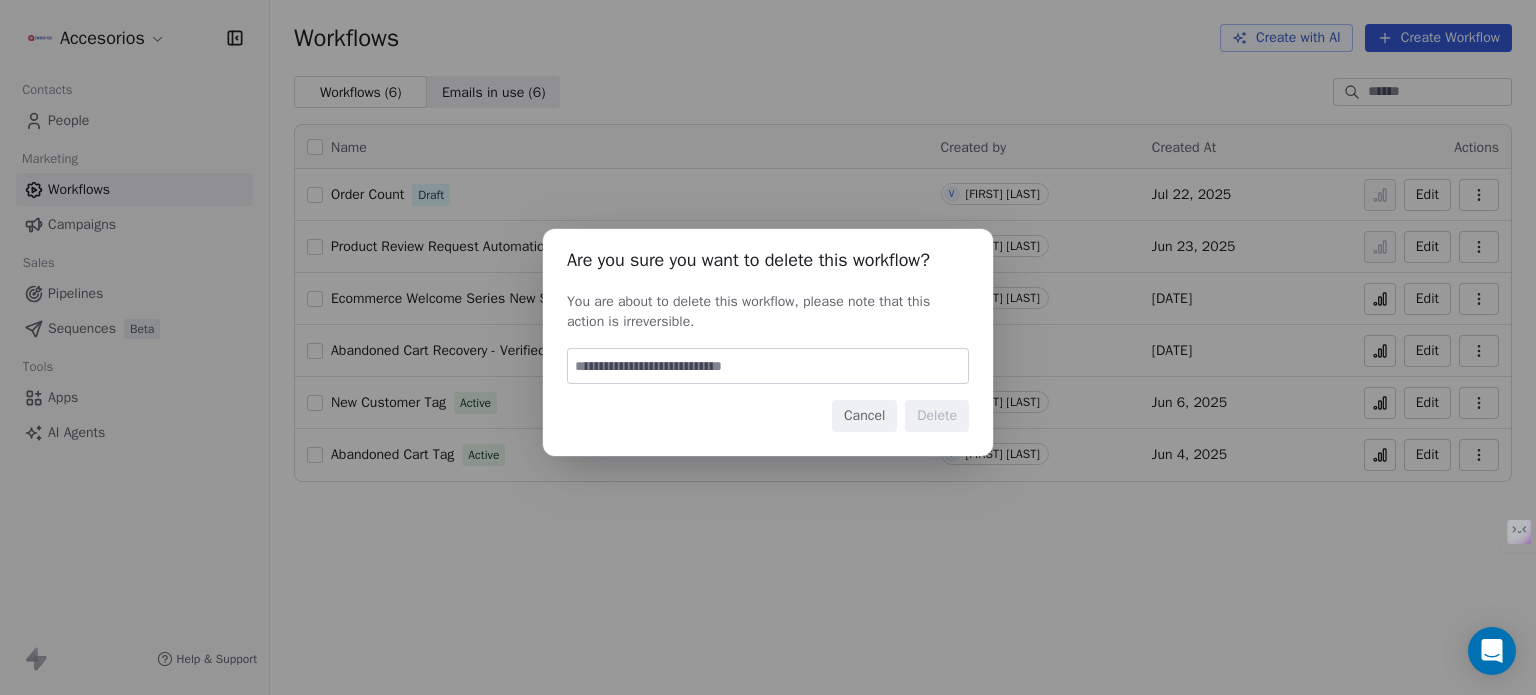 click at bounding box center [768, 366] 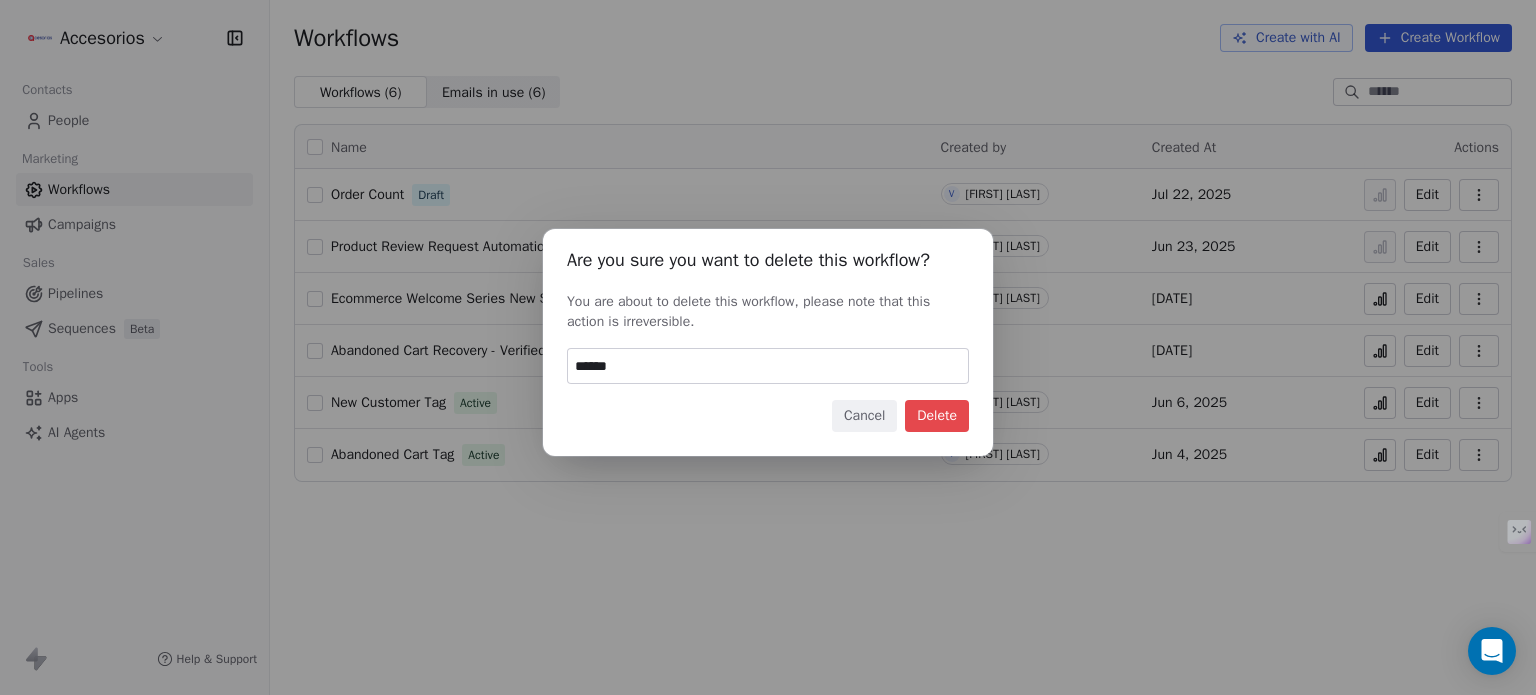 type on "******" 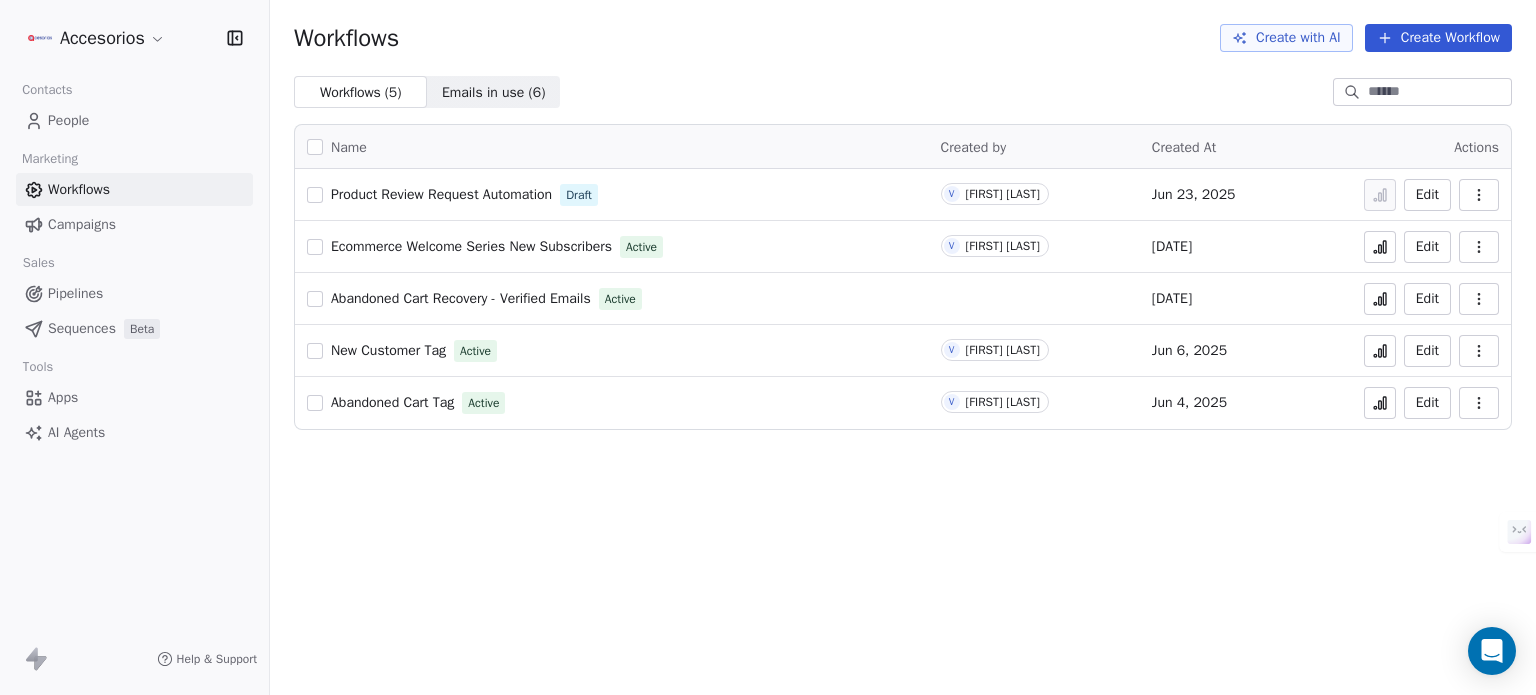 click on "Product Review Request Automation" at bounding box center (441, 194) 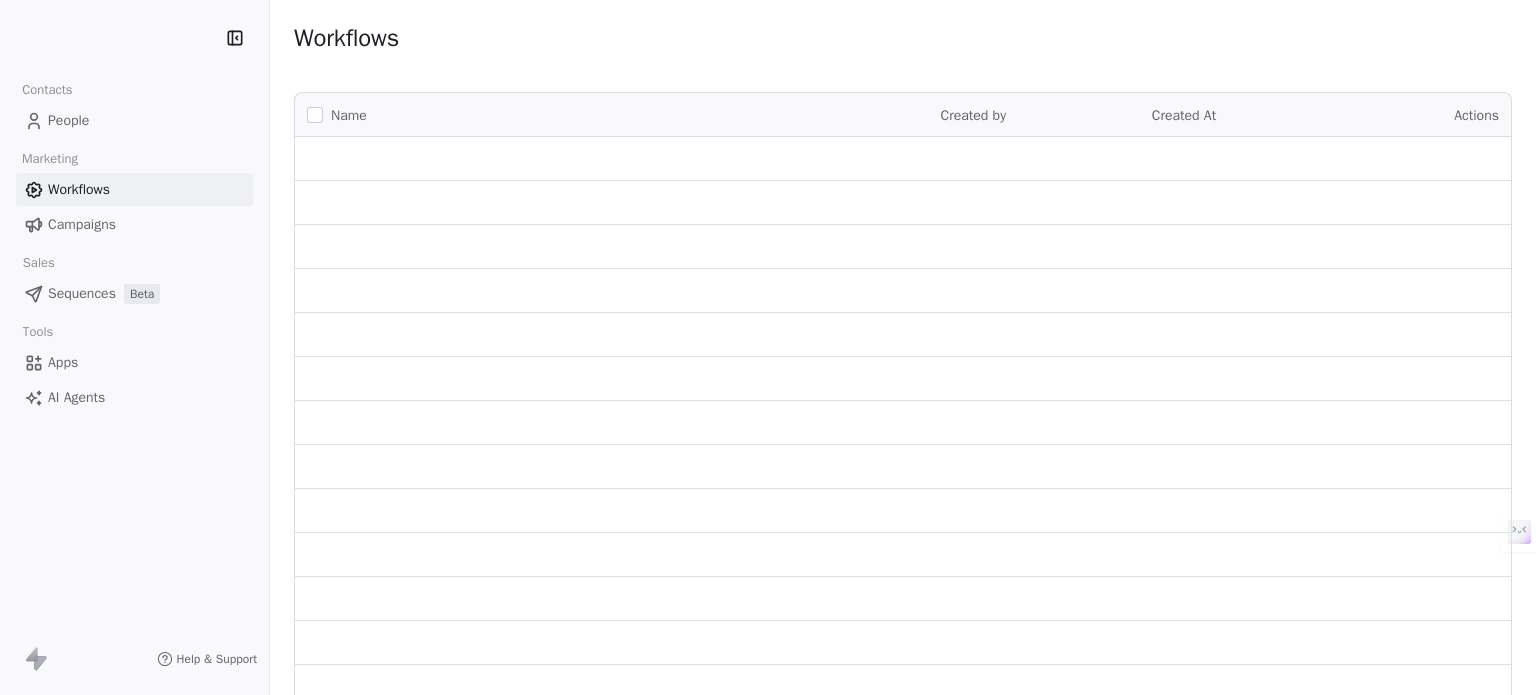 scroll, scrollTop: 0, scrollLeft: 0, axis: both 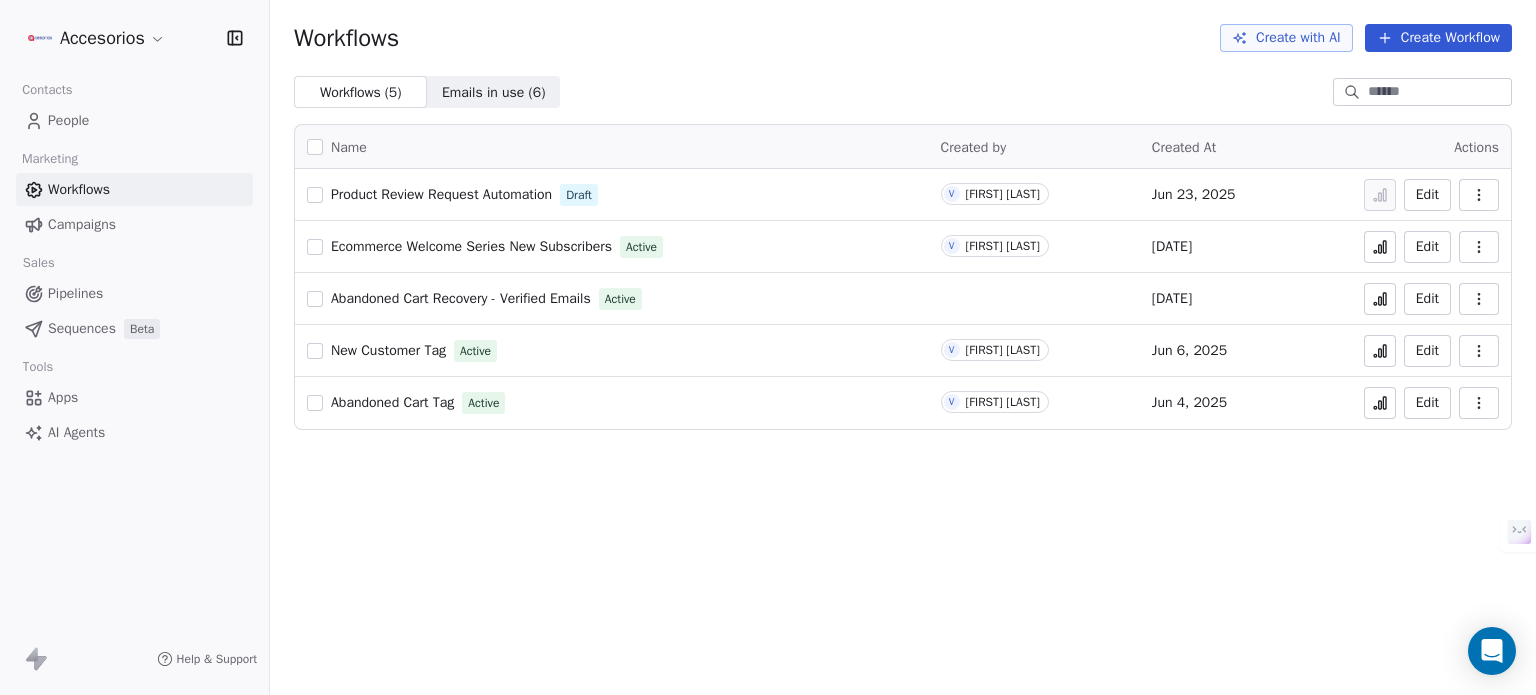 click on "Create Workflow" at bounding box center (1438, 38) 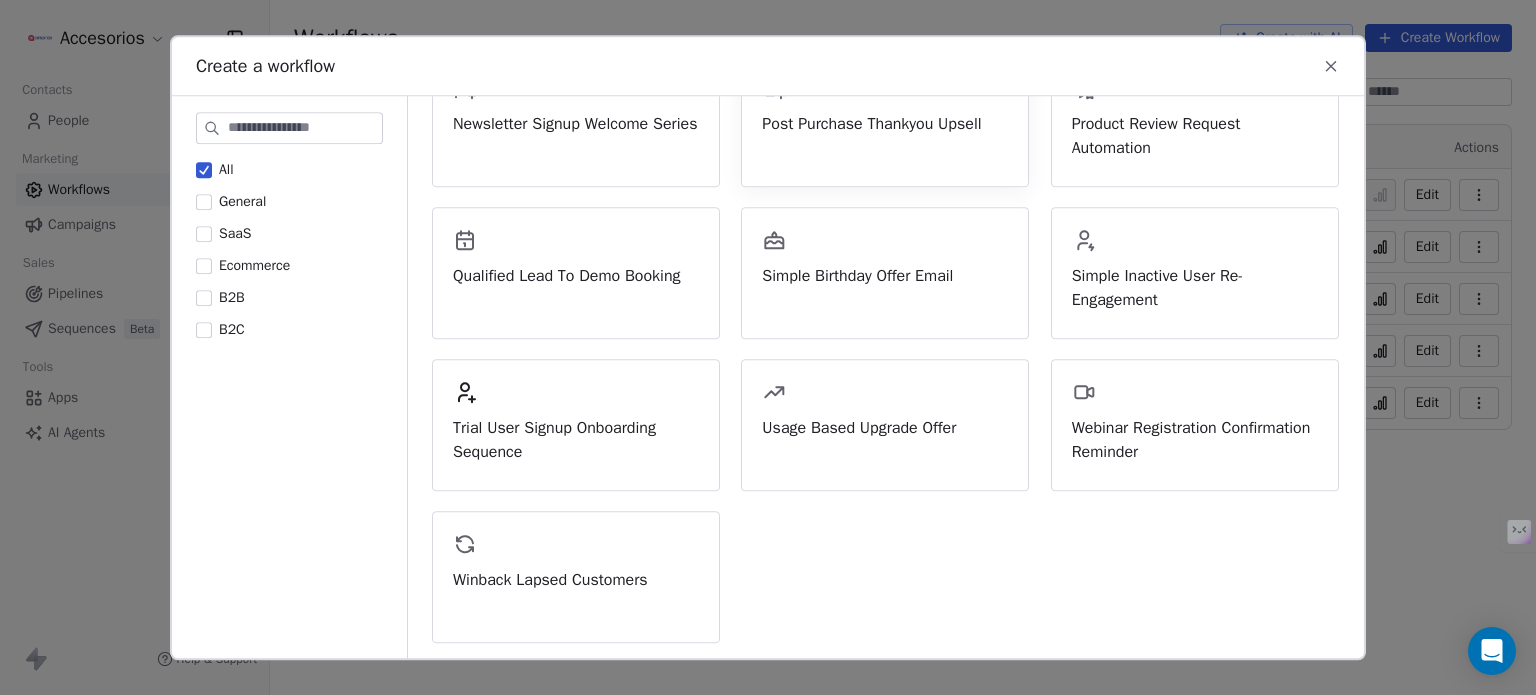 scroll, scrollTop: 645, scrollLeft: 0, axis: vertical 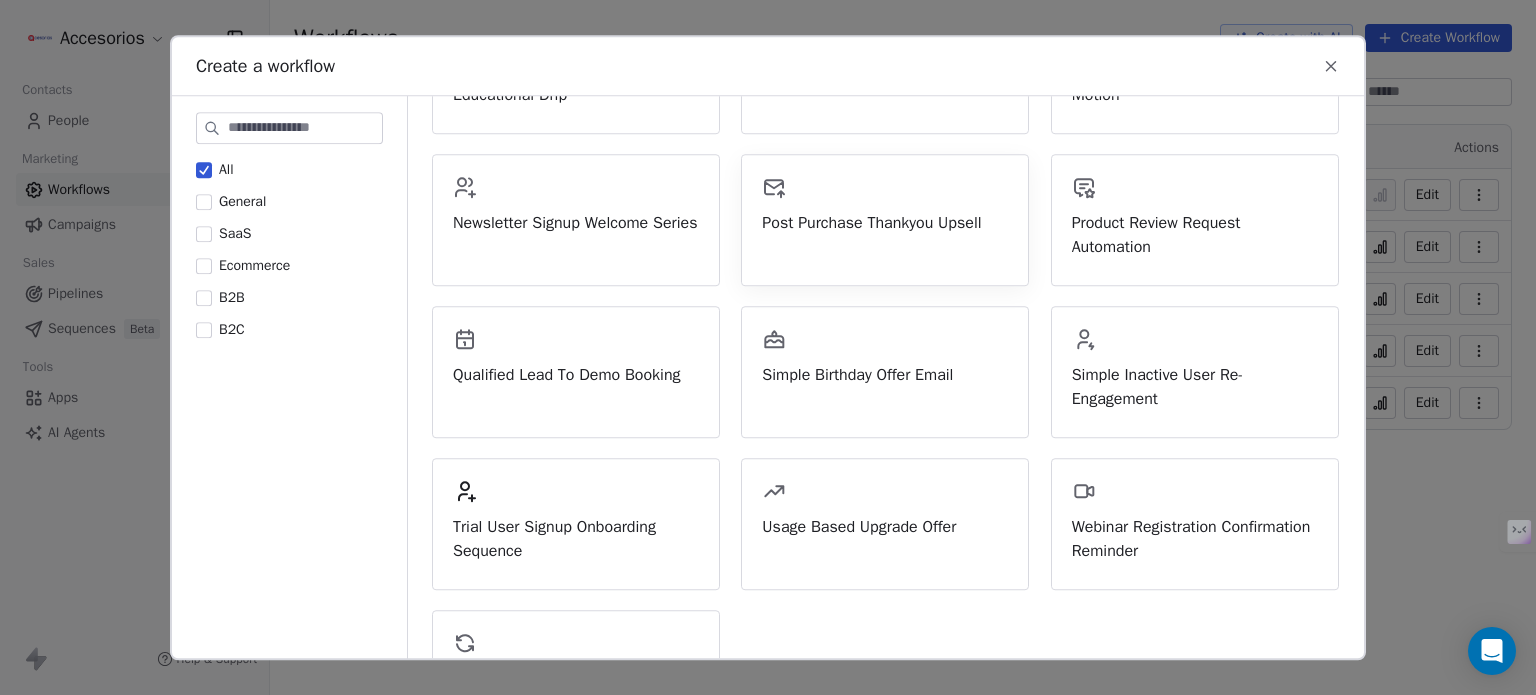 click on "Post Purchase Thankyou Upsell" at bounding box center (885, 223) 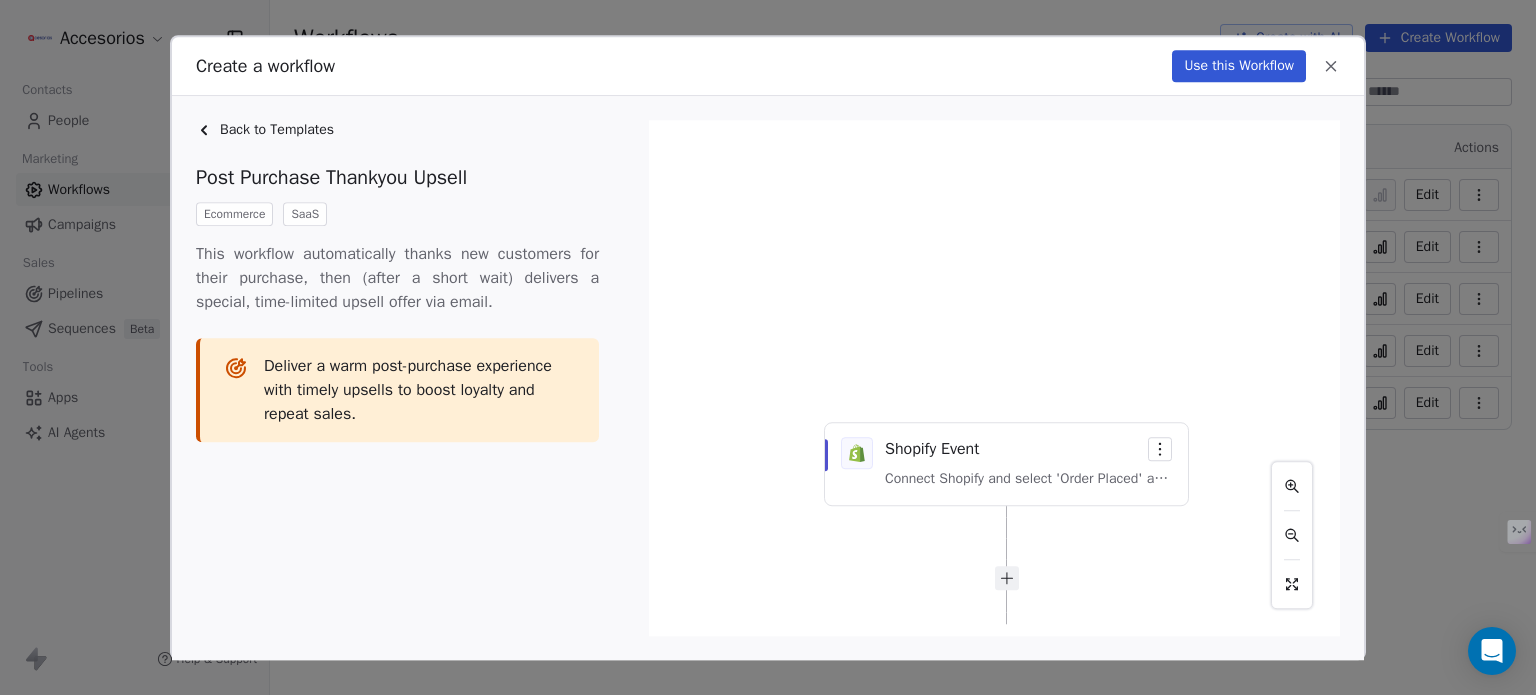 click on "Use this Workflow" at bounding box center (1239, 66) 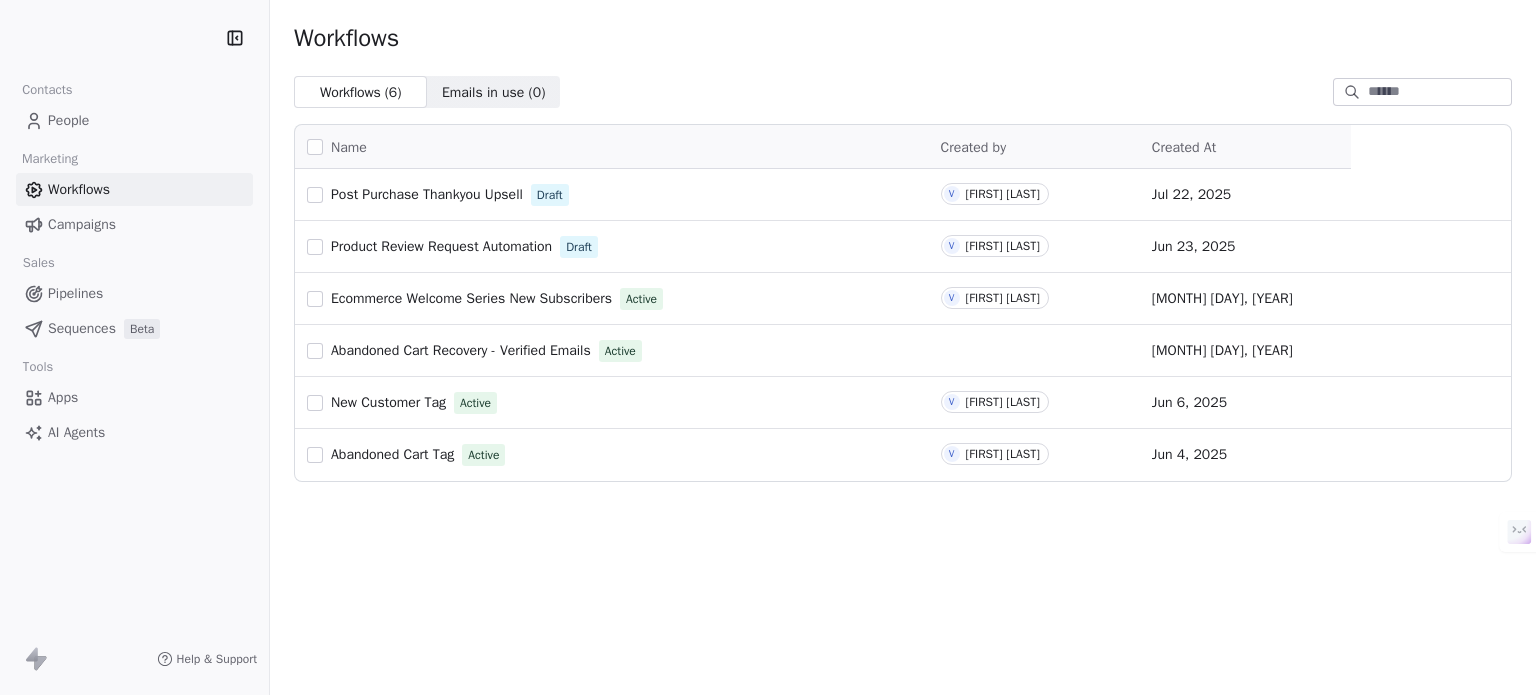 scroll, scrollTop: 0, scrollLeft: 0, axis: both 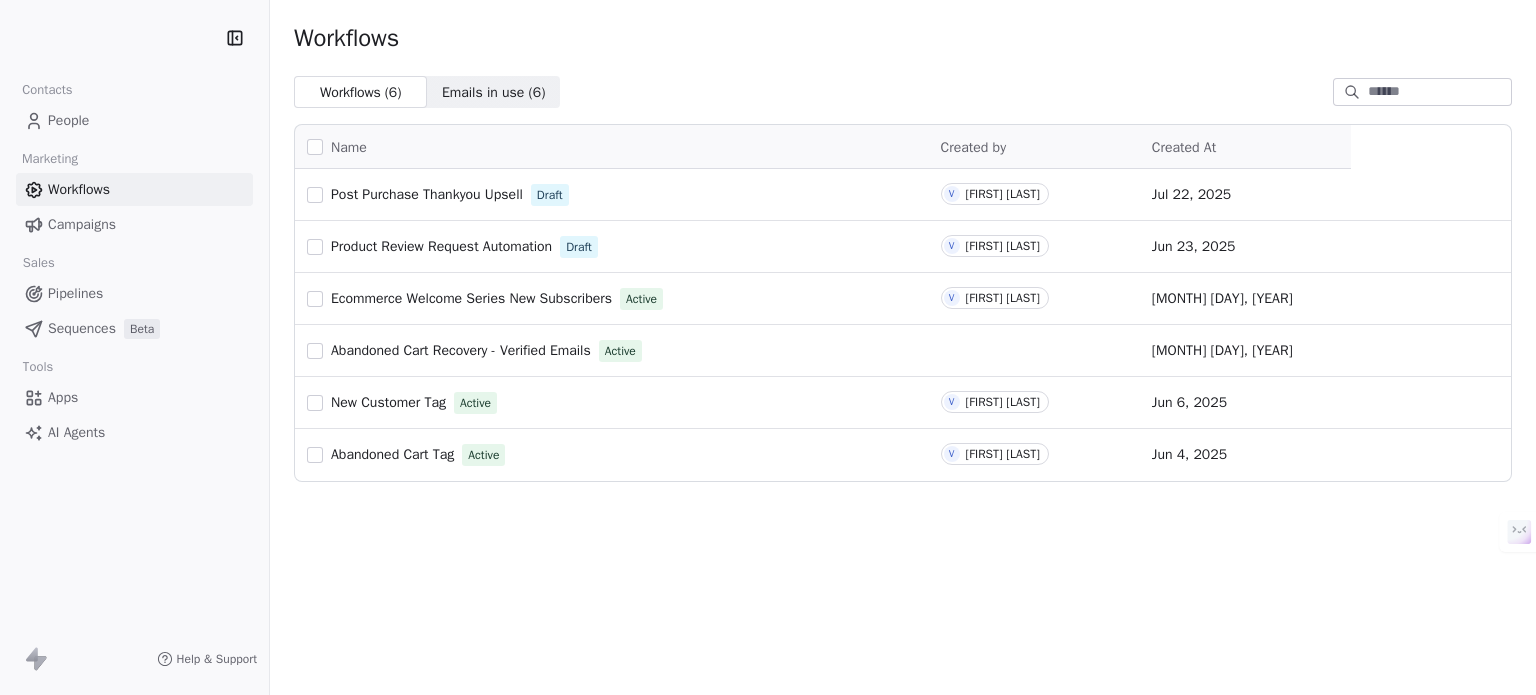 click on "People" at bounding box center [134, 120] 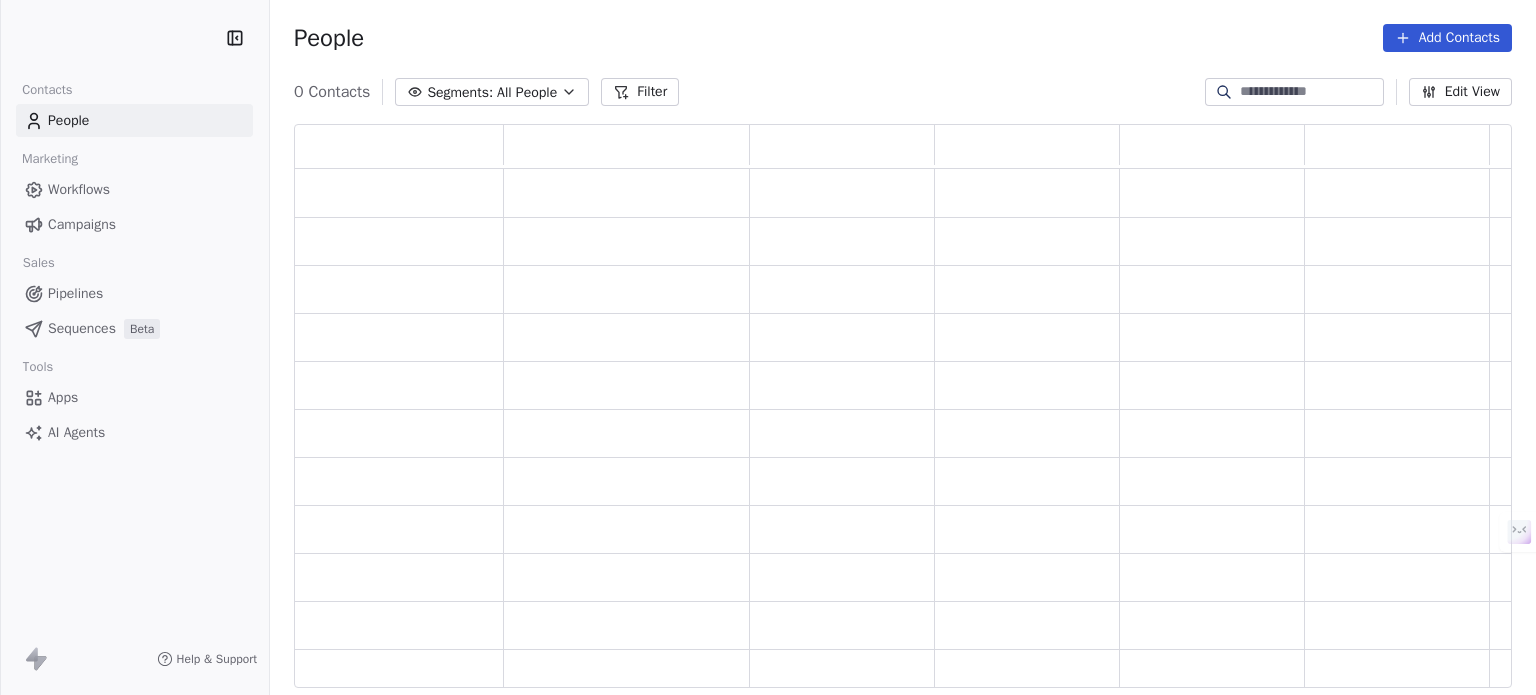 scroll, scrollTop: 16, scrollLeft: 16, axis: both 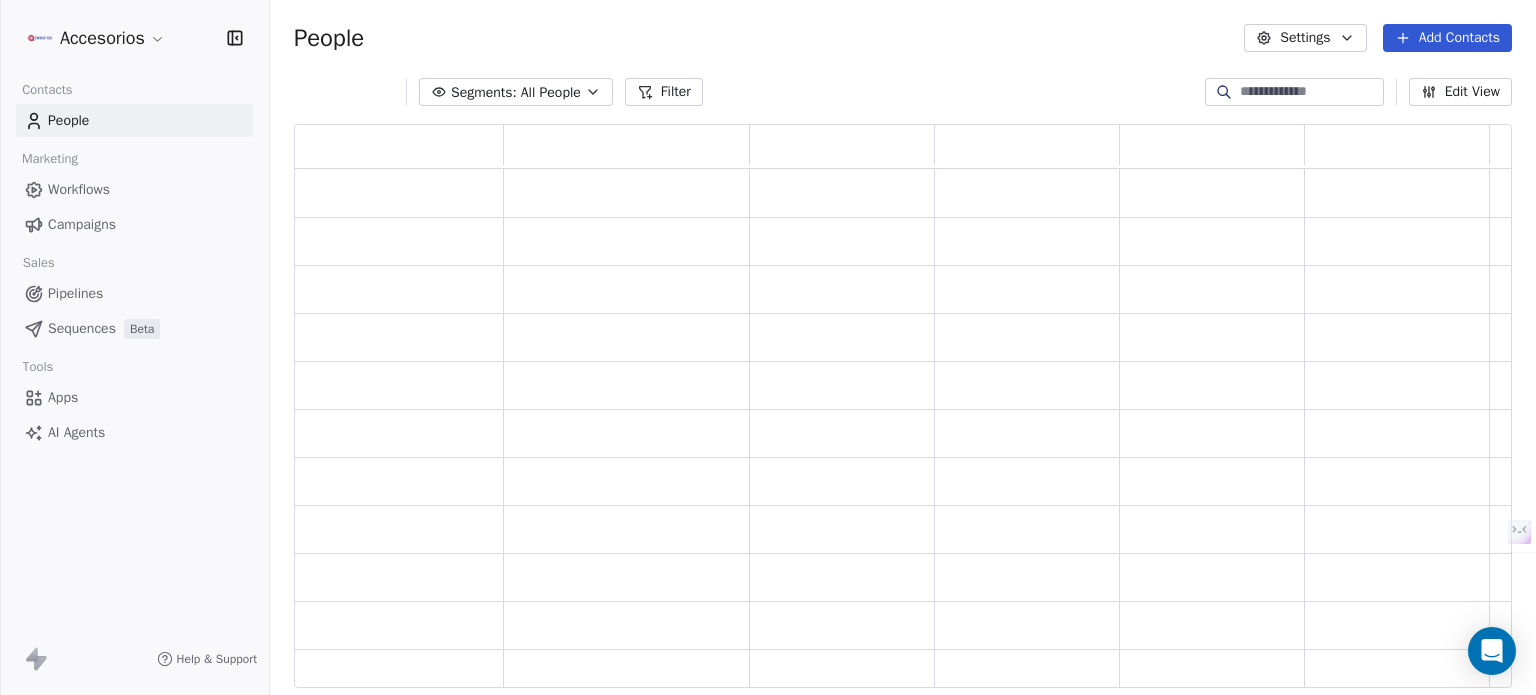 click at bounding box center (1310, 92) 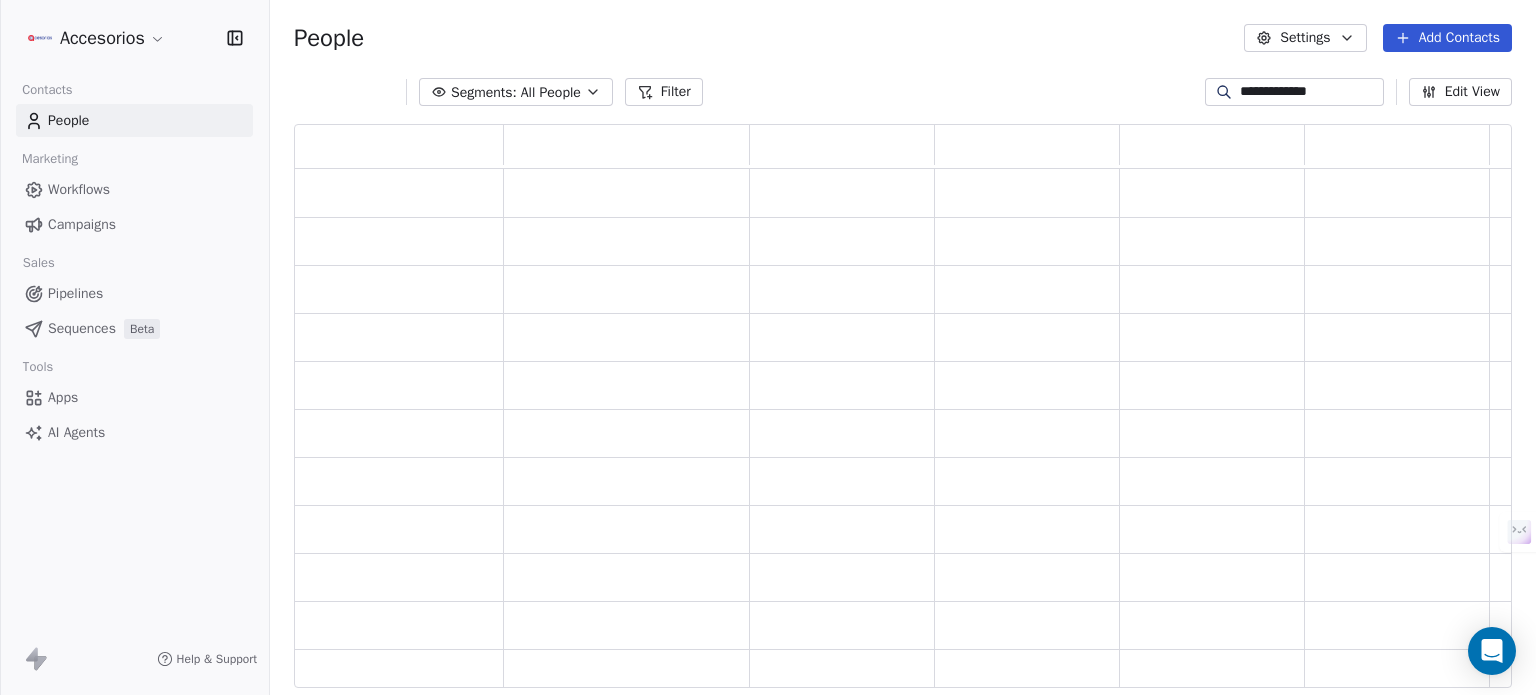 type on "**********" 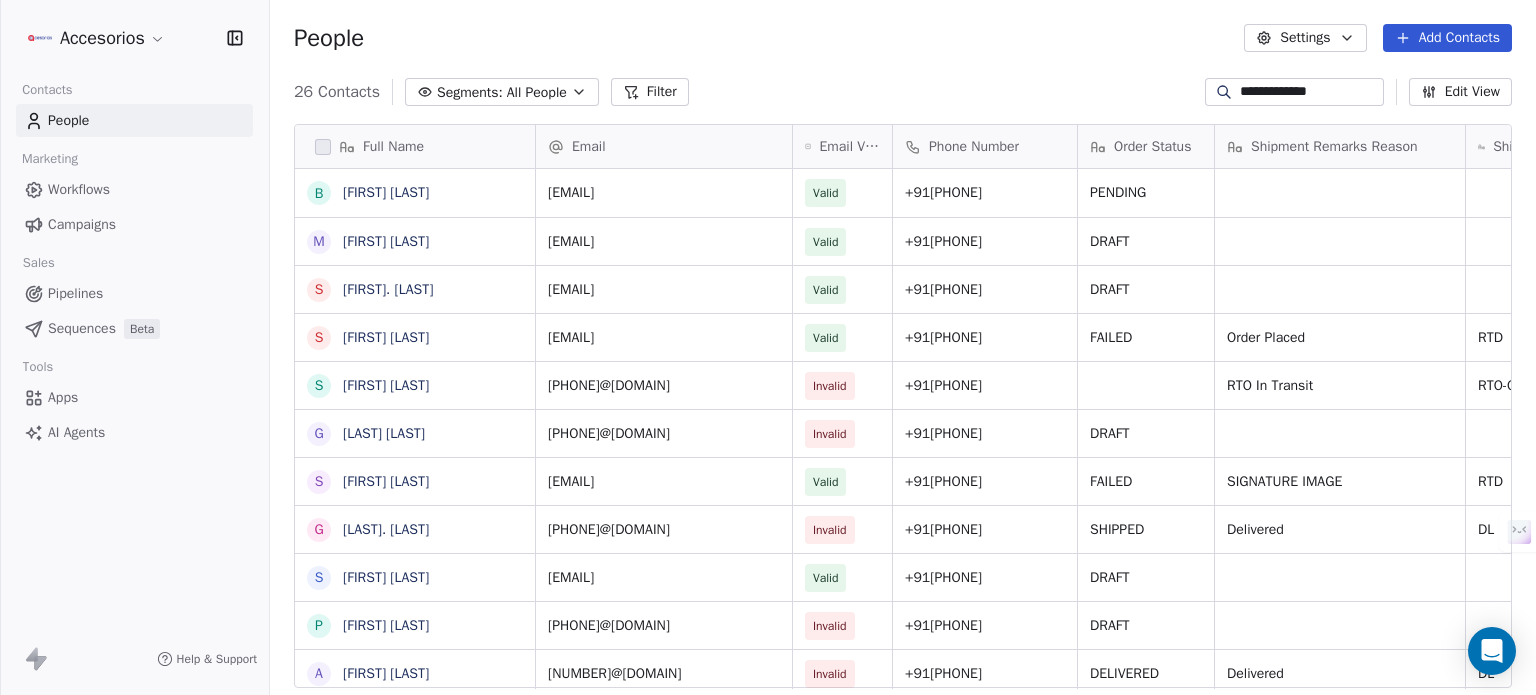 scroll, scrollTop: 16, scrollLeft: 16, axis: both 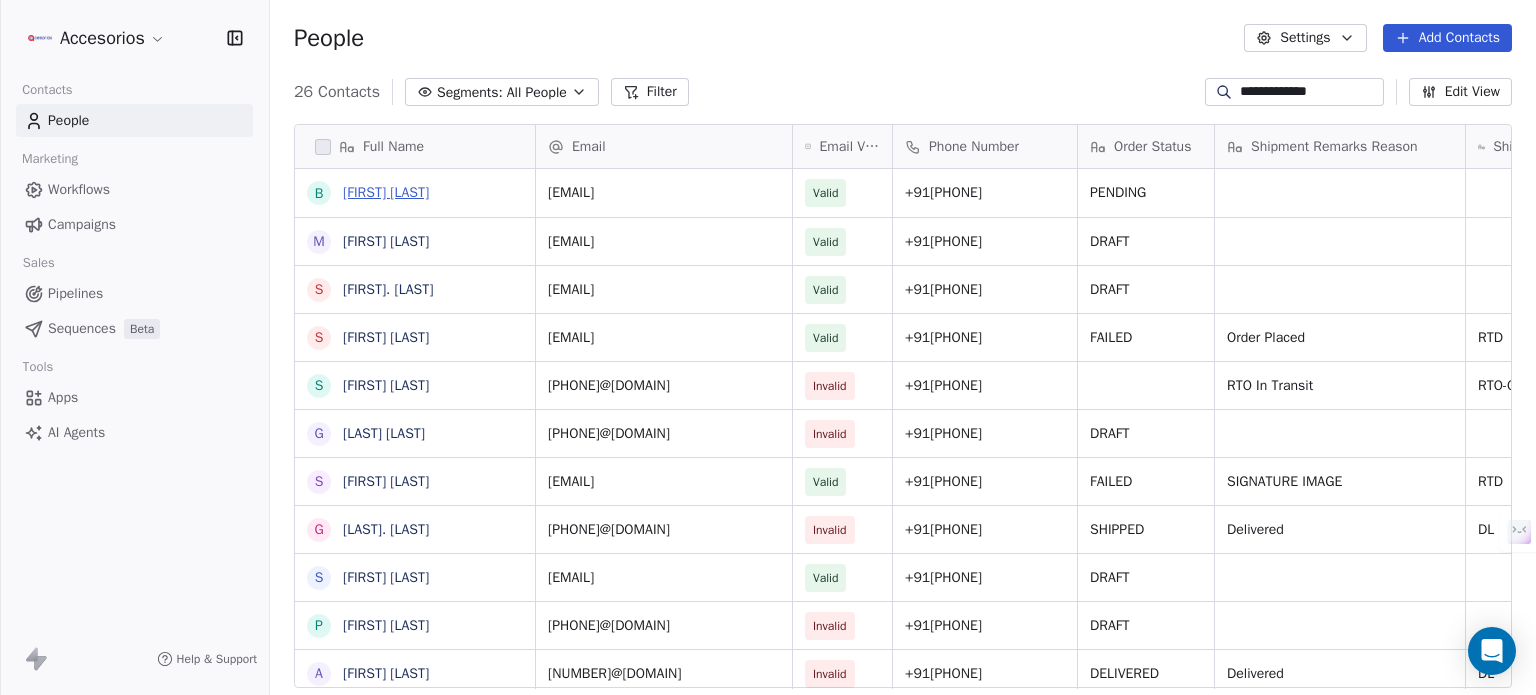 click on "[FIRST] [LAST]" at bounding box center [386, 192] 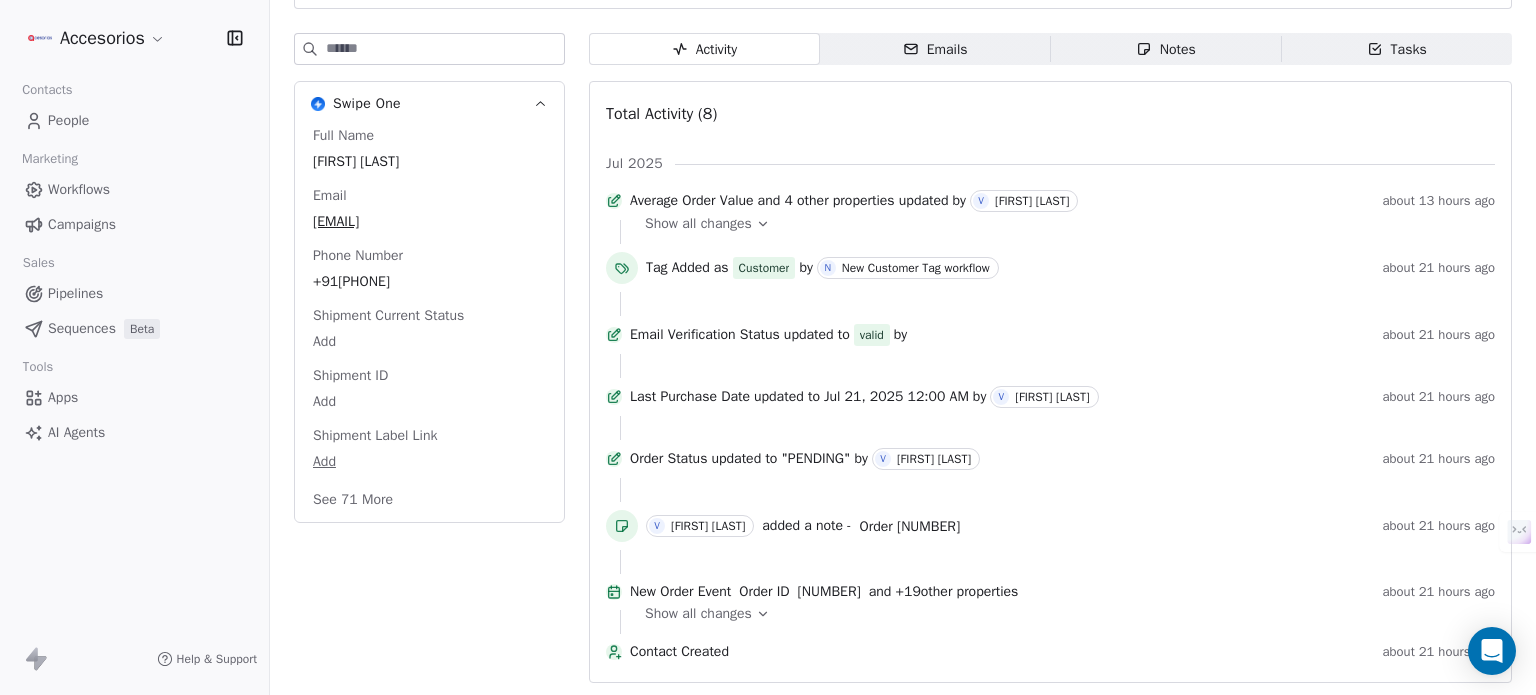 click on "See   71   More" at bounding box center [353, 500] 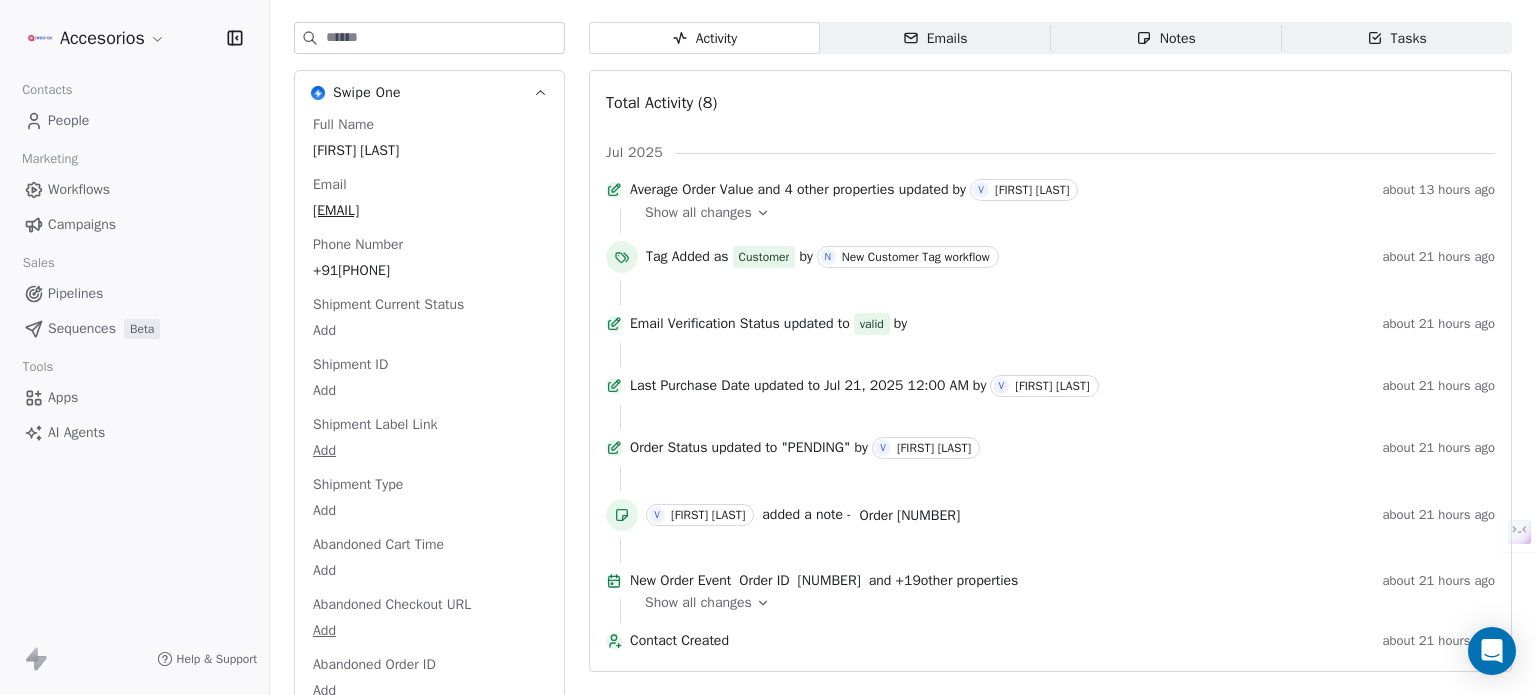 scroll, scrollTop: 176, scrollLeft: 0, axis: vertical 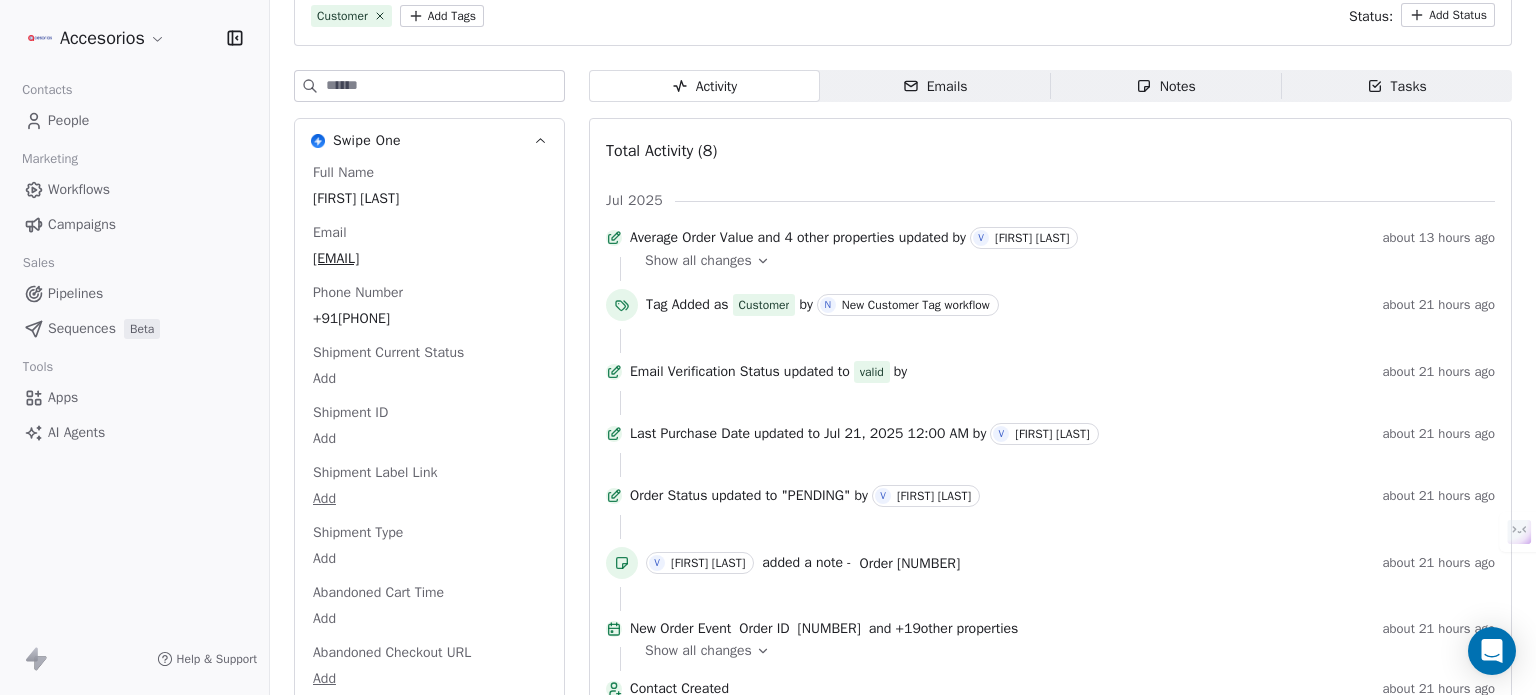click on "Show all changes" at bounding box center [698, 261] 